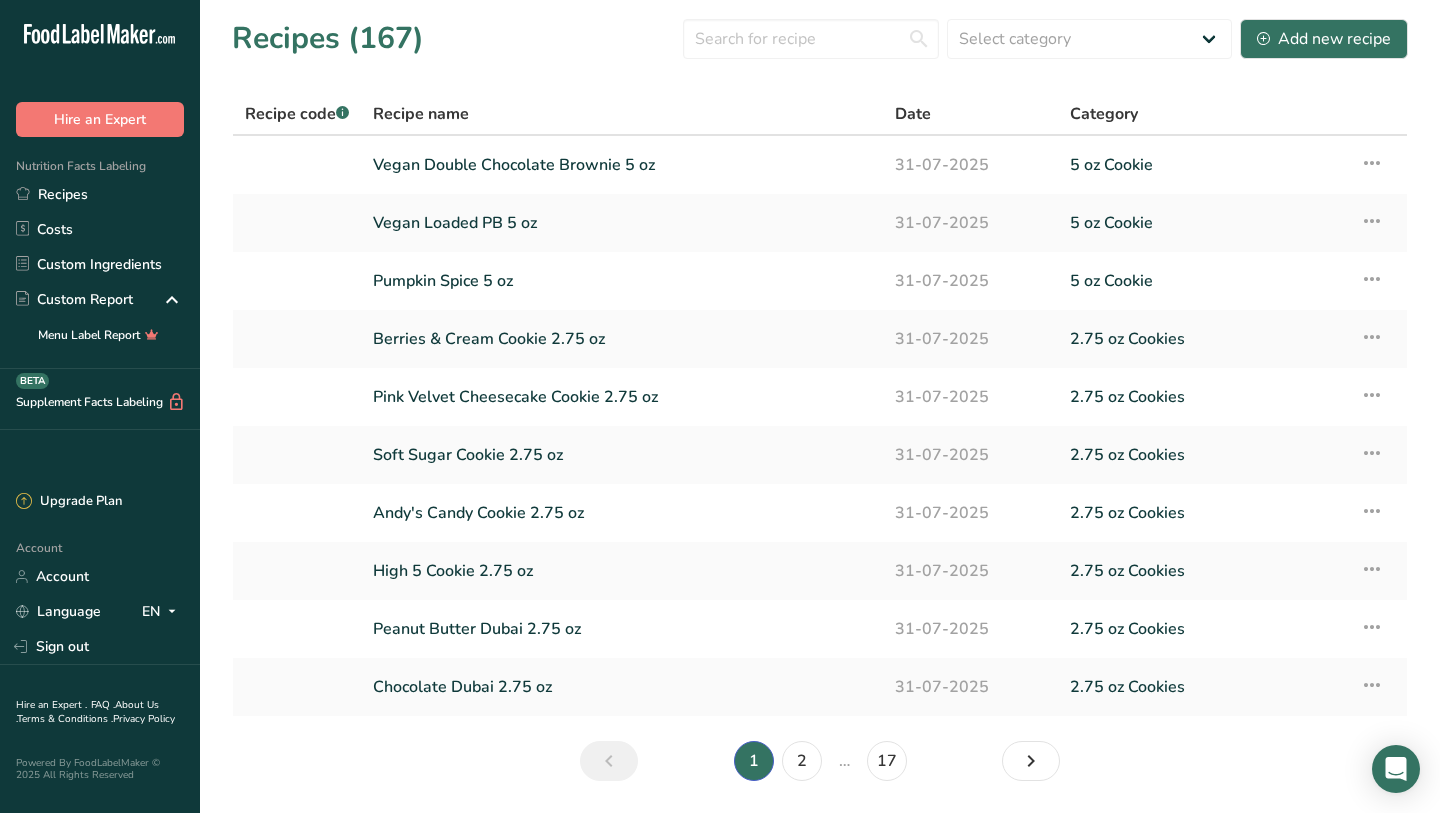 scroll, scrollTop: 0, scrollLeft: 0, axis: both 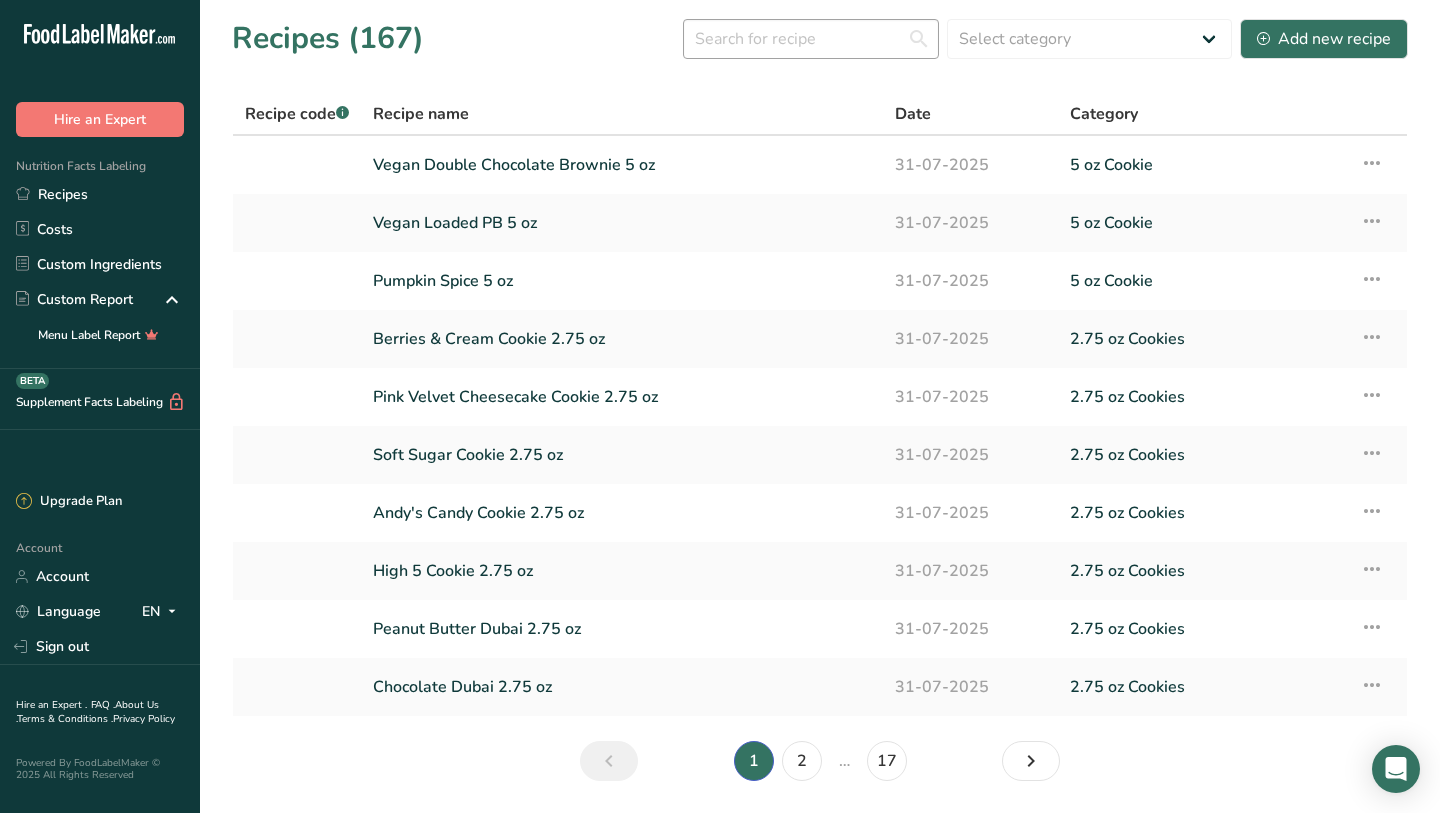 click at bounding box center (811, 39) 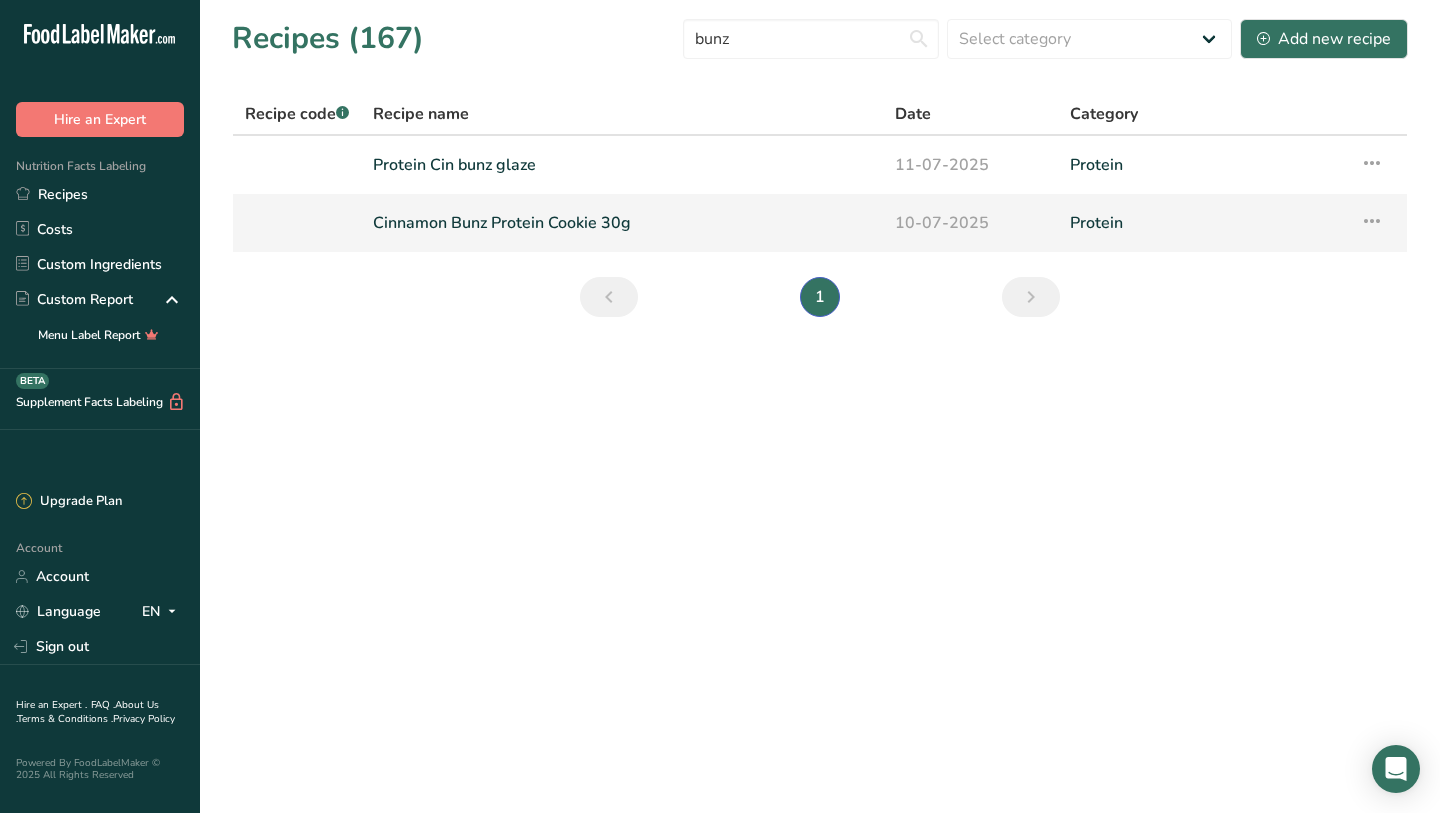 type on "bunz" 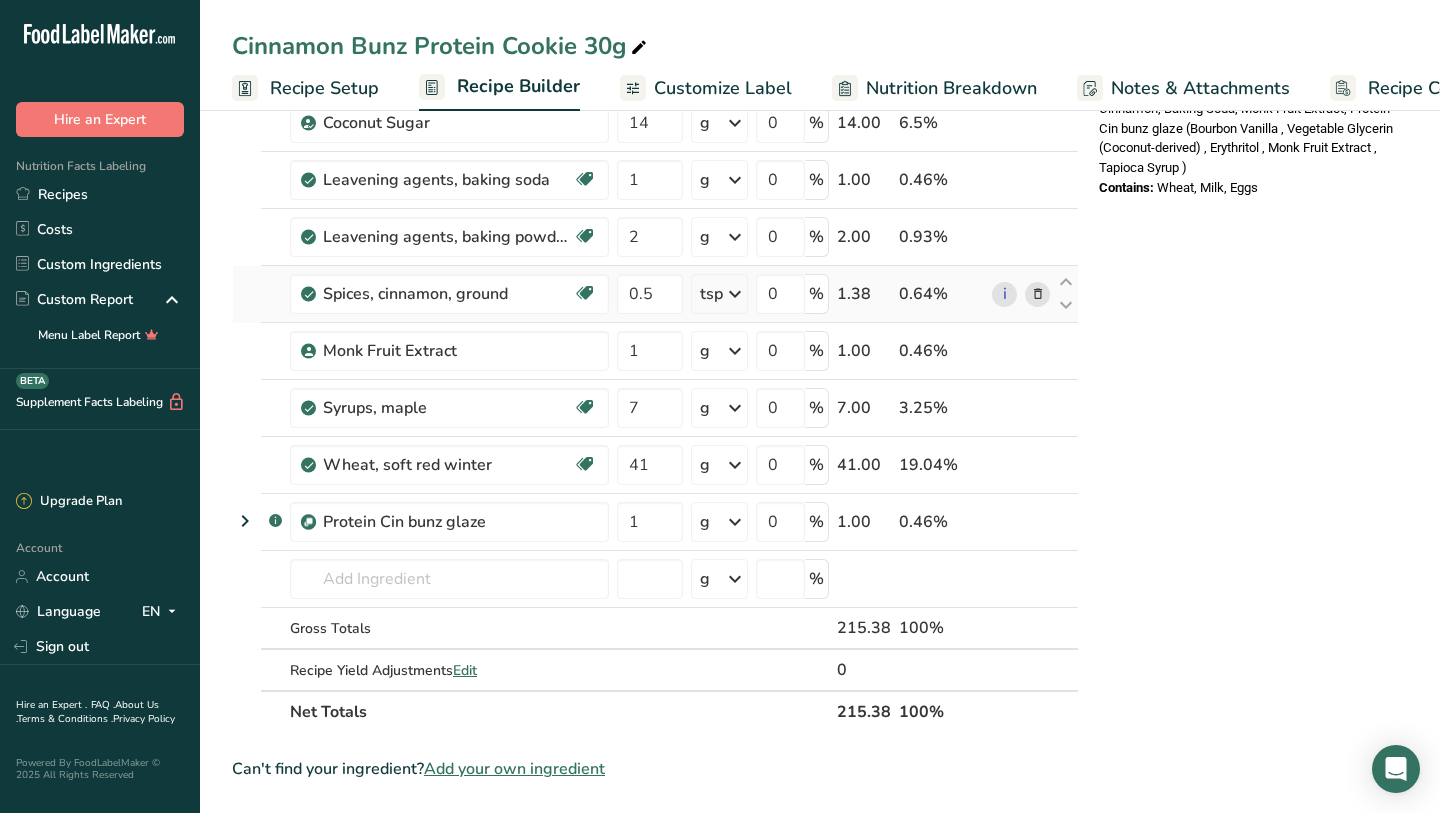 scroll, scrollTop: 823, scrollLeft: 0, axis: vertical 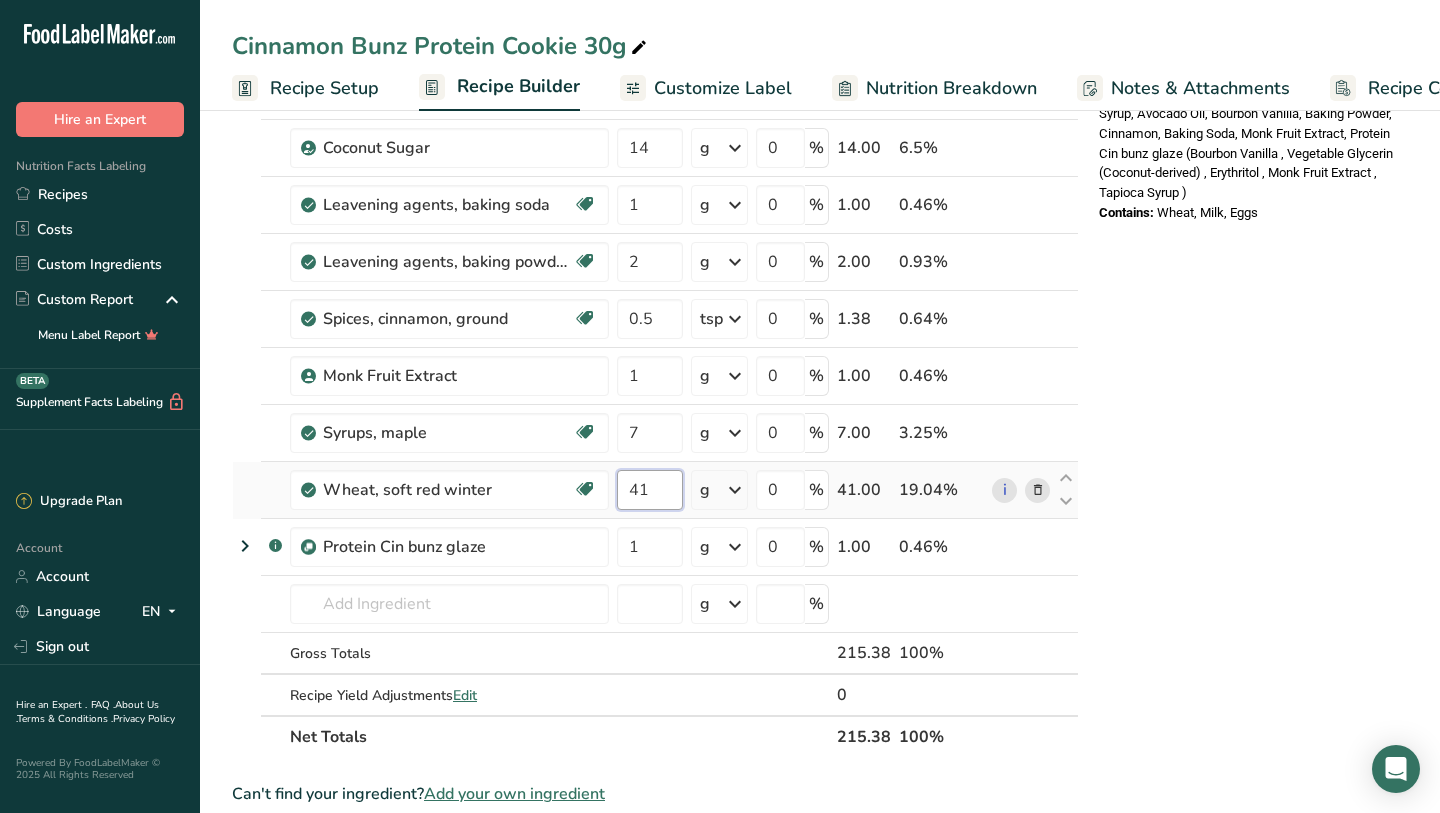 click on "41" at bounding box center [650, 490] 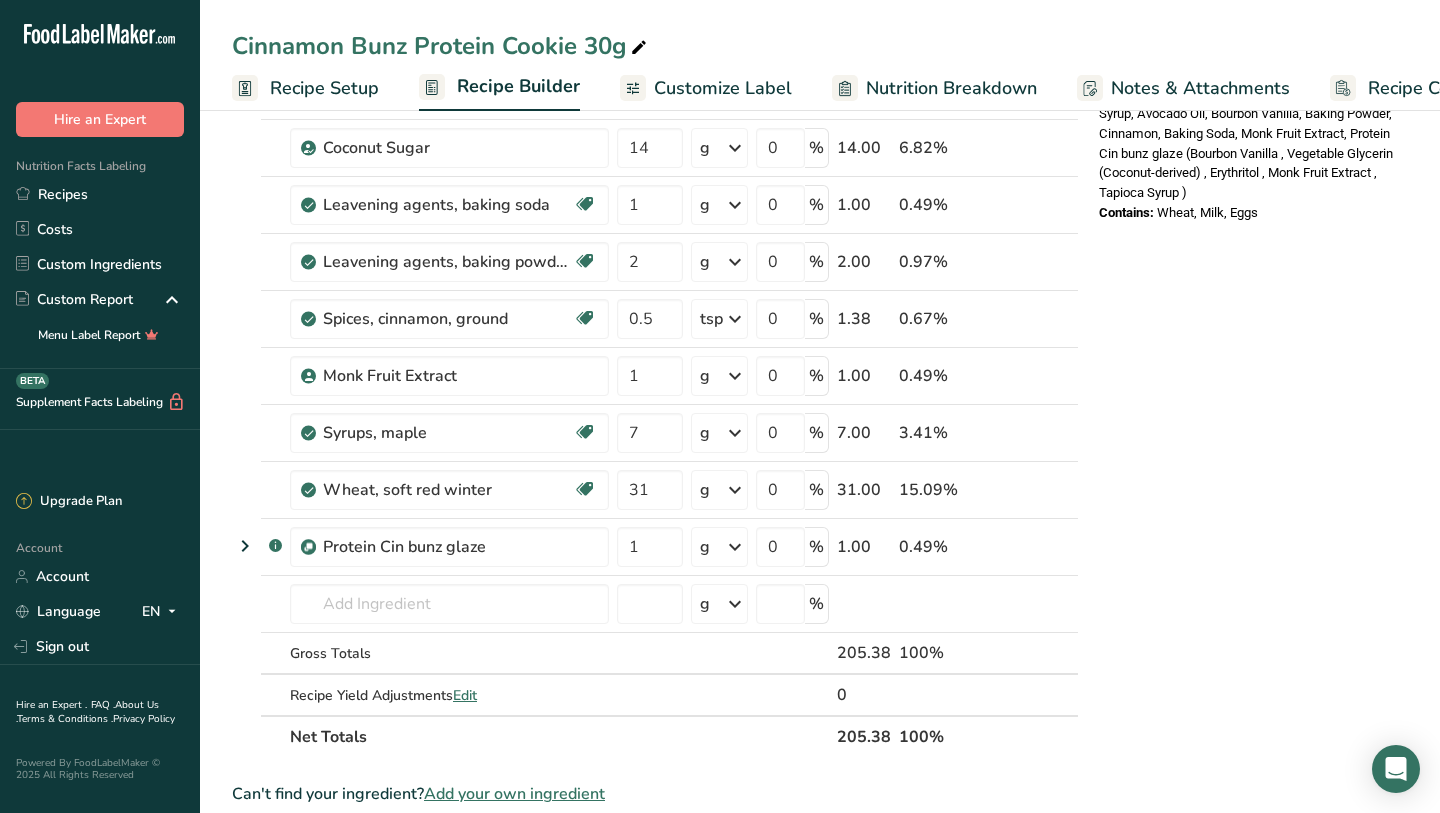 click on "Nutrition Facts
1 Serving Per Container
Serving Size
110g
Amount Per Serving
Calories
370
% Daily Value *
Total Fat
11g
15%
Saturated Fat
6g
28%
Trans  Fat
0g
Cholesterol
45mg
15%
Sodium
300mg
13%
Total Carbohydrates
49g
18%
Dietary Fiber
9g
33%" at bounding box center [1251, 353] 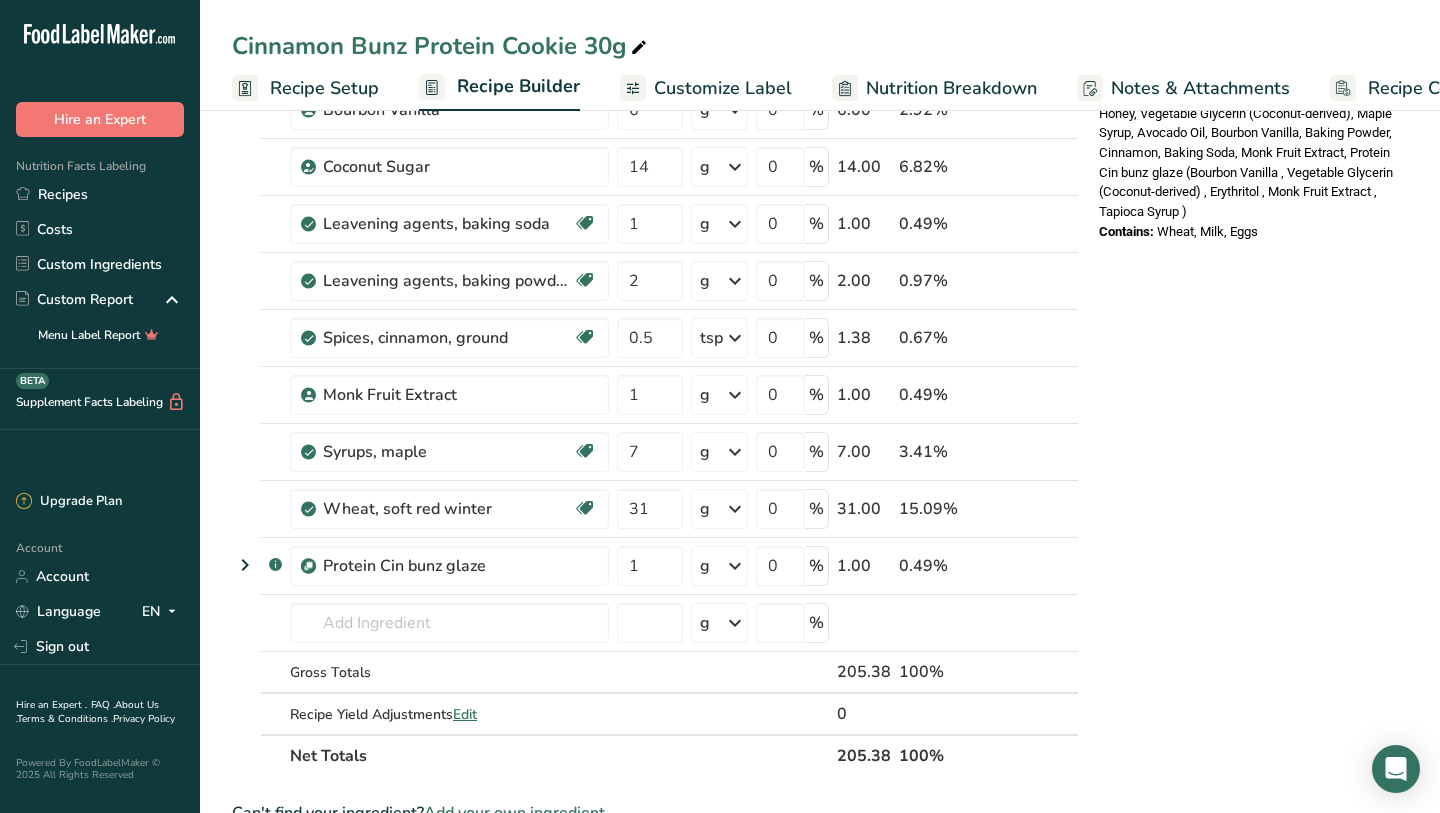scroll, scrollTop: 799, scrollLeft: 0, axis: vertical 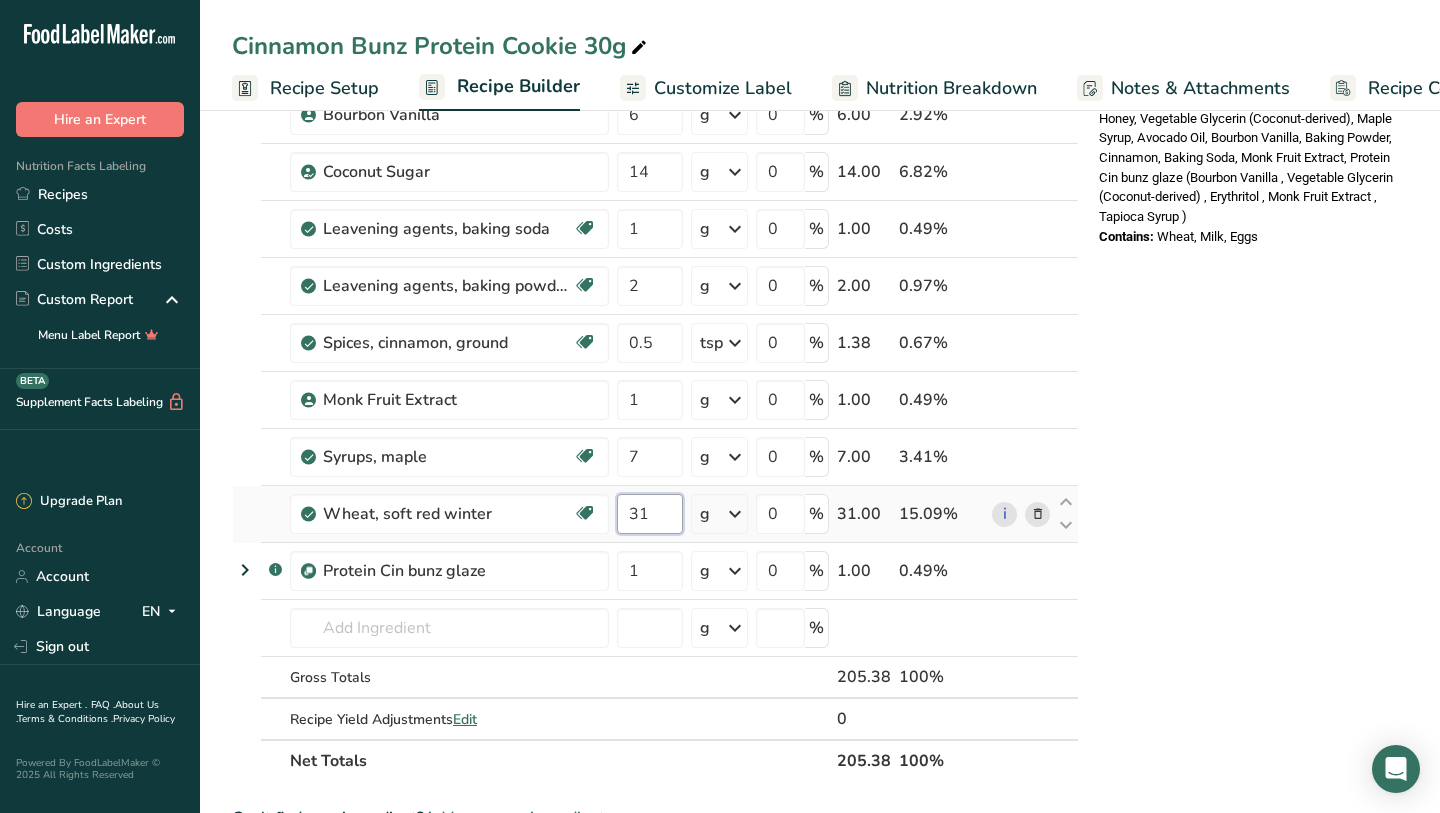 drag, startPoint x: 671, startPoint y: 509, endPoint x: 626, endPoint y: 504, distance: 45.276924 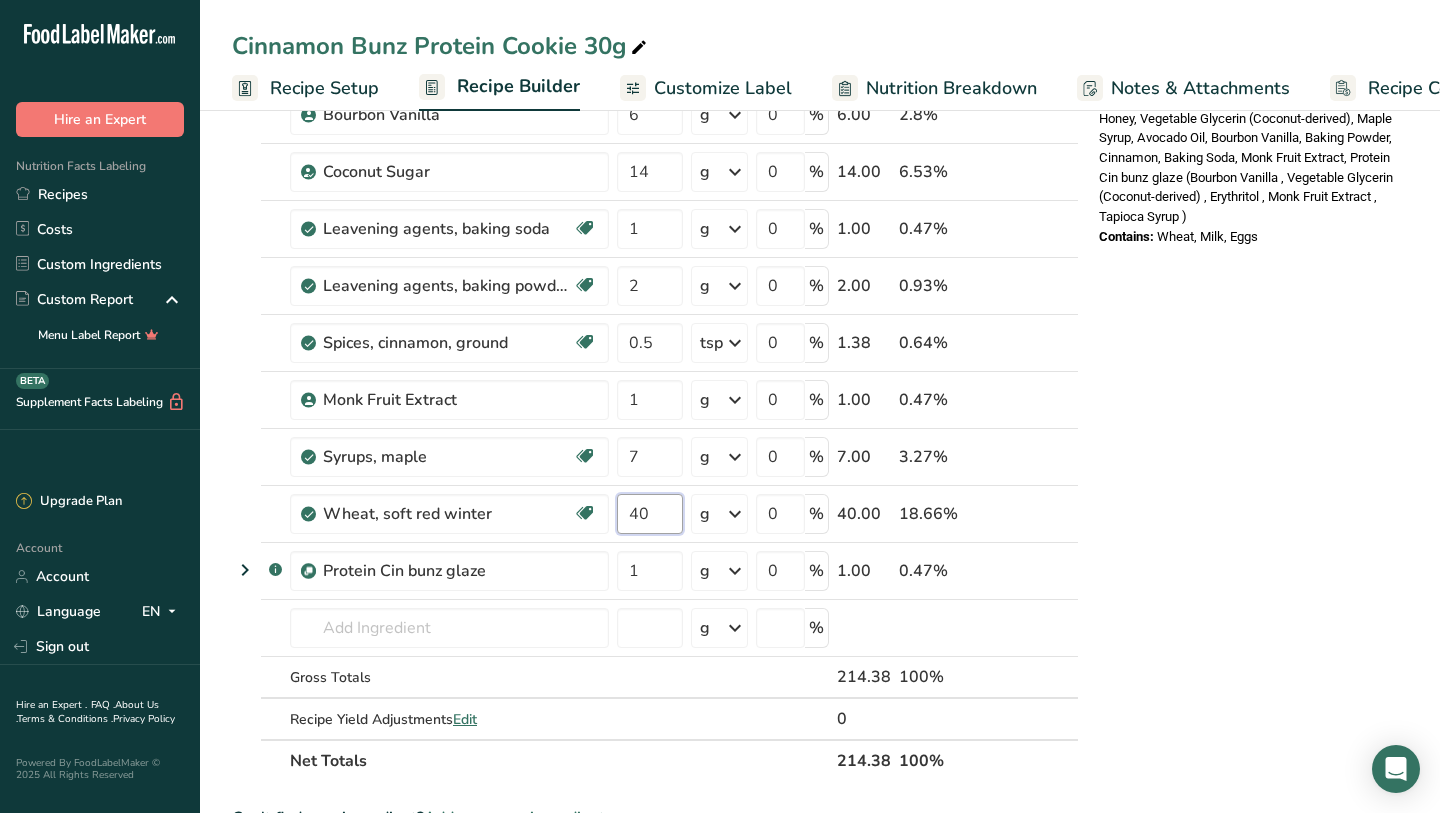 type on "40" 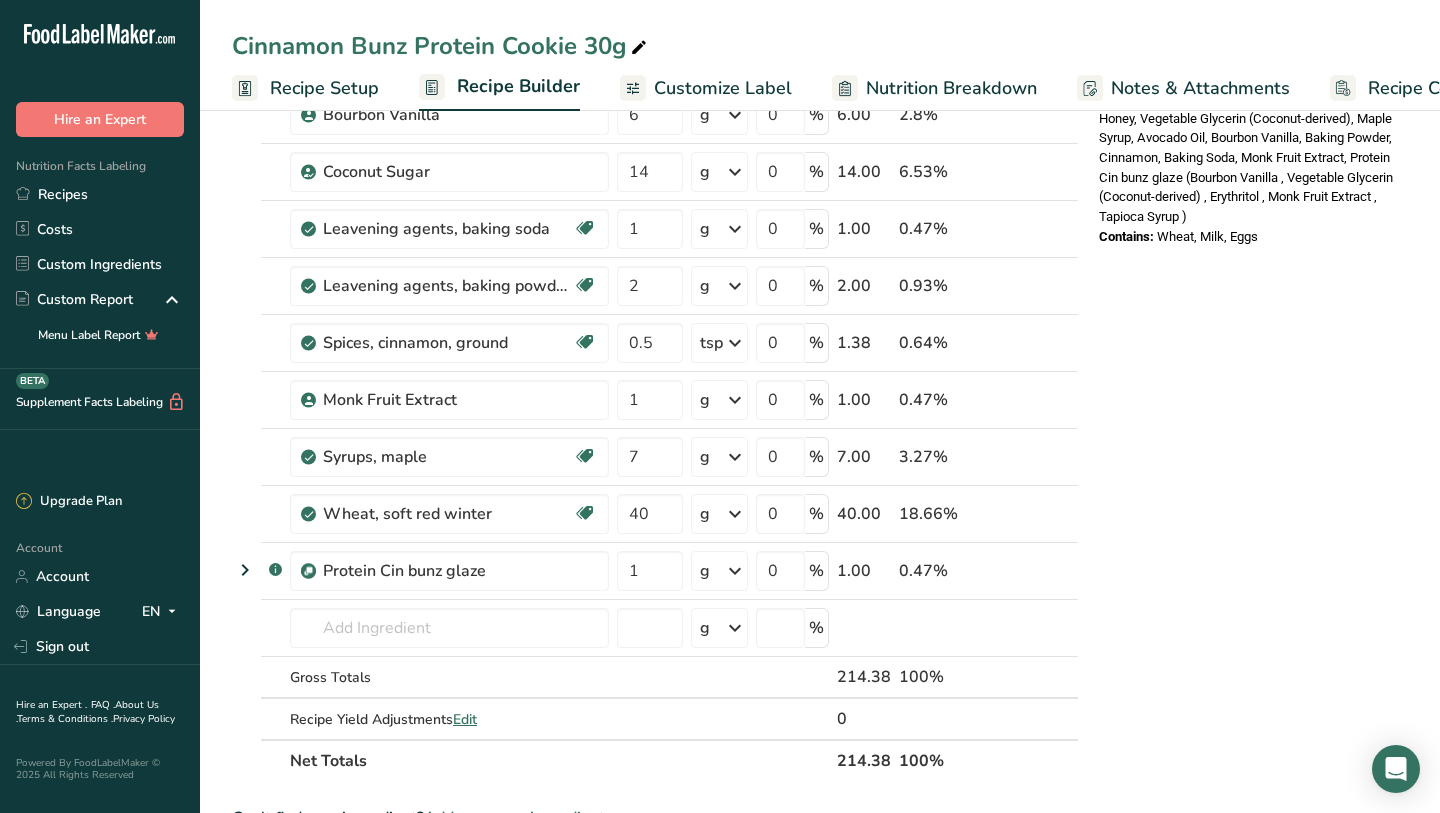 click on "Nutrition Facts
1 Serving Per Container
Serving Size
105g
Amount Per Serving
Calories
350
% Daily Value *
Total Fat
11g
15%
Saturated Fat
6g
28%
Trans  Fat
0g
Cholesterol
45mg
15%
Sodium
300mg
13%
Total Carbohydrates
45g
16%
Dietary Fiber
9g
30%" at bounding box center (1251, 377) 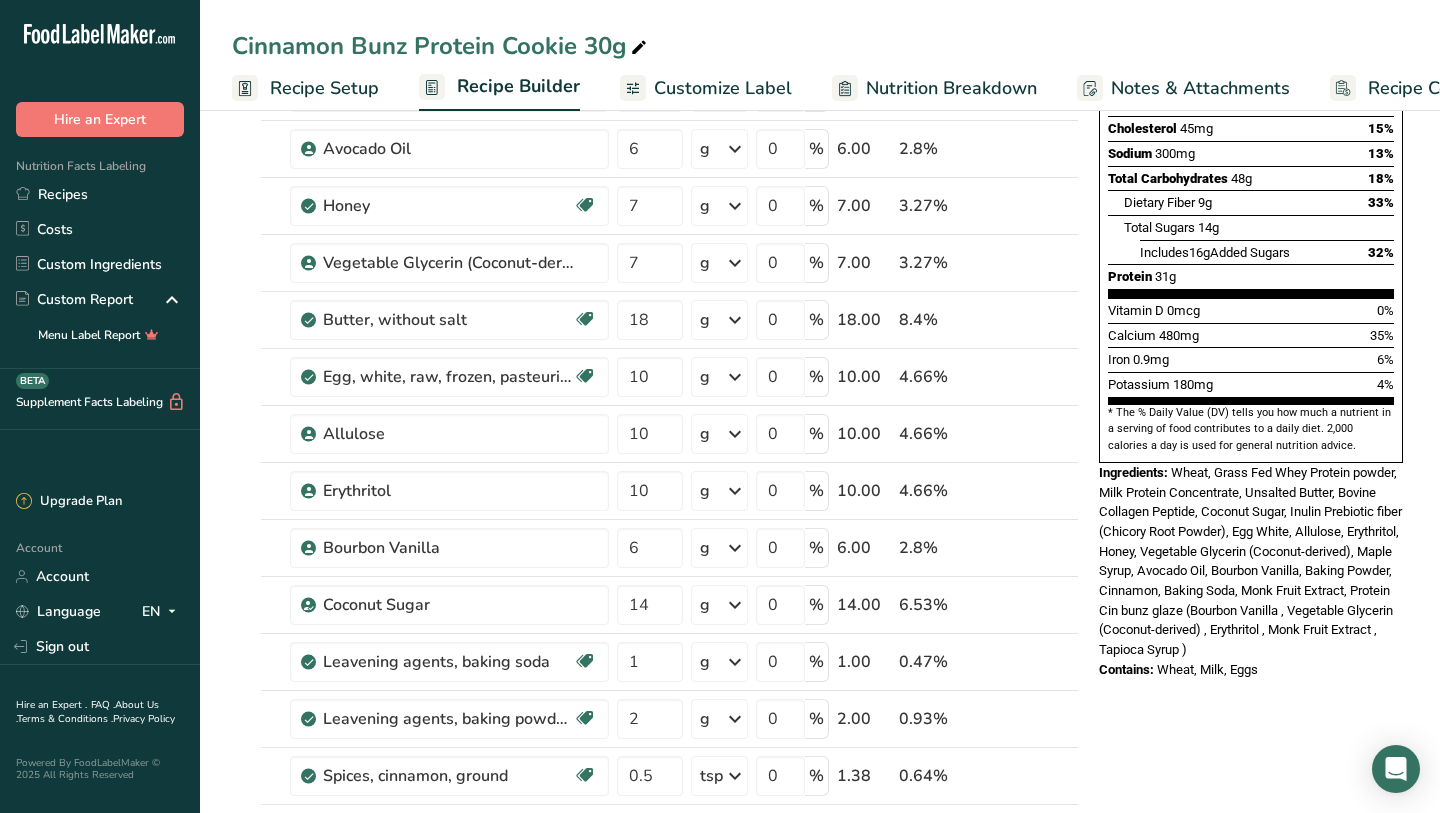 scroll, scrollTop: 347, scrollLeft: 0, axis: vertical 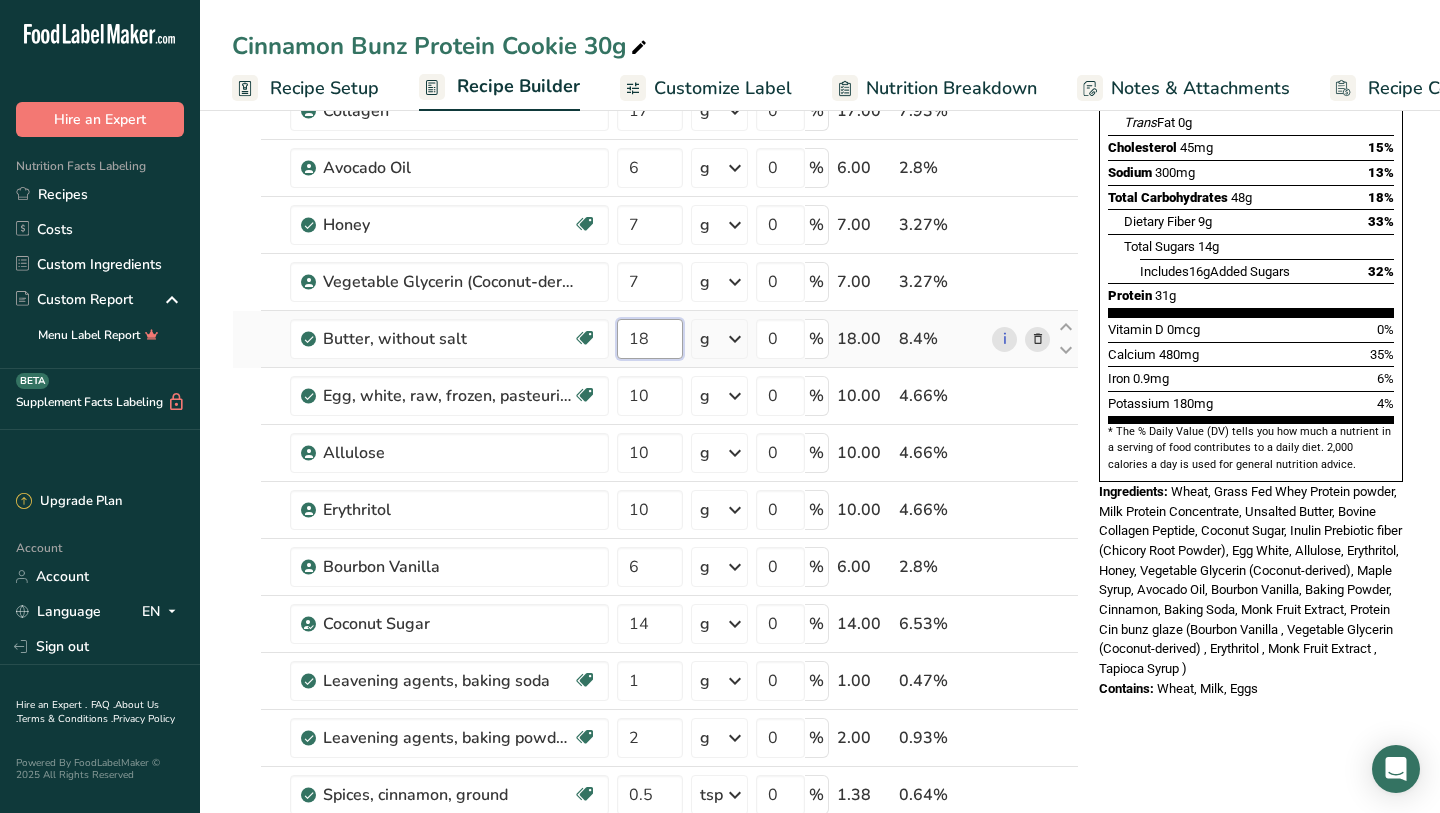 click on "18" at bounding box center (650, 339) 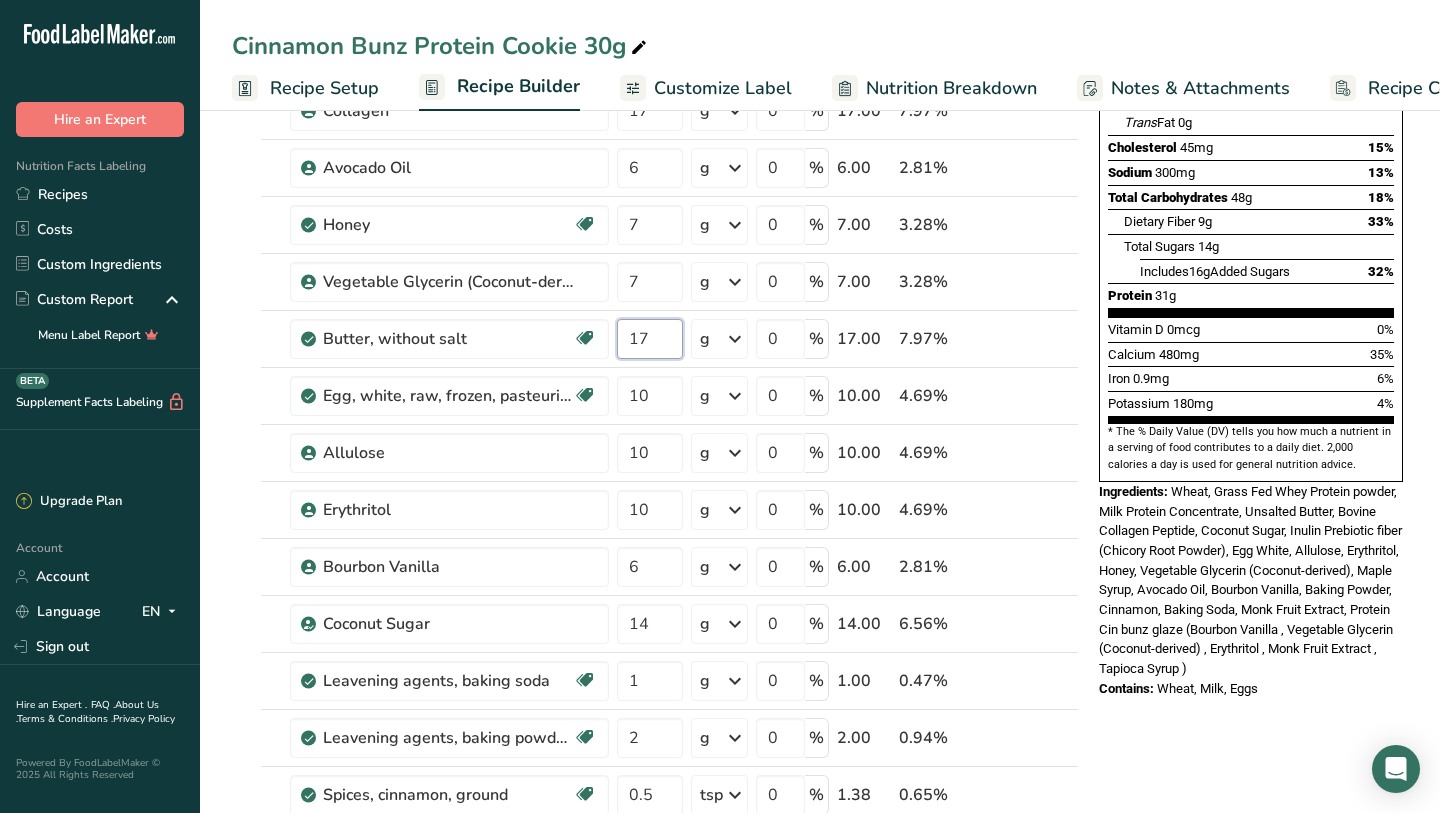 type on "17" 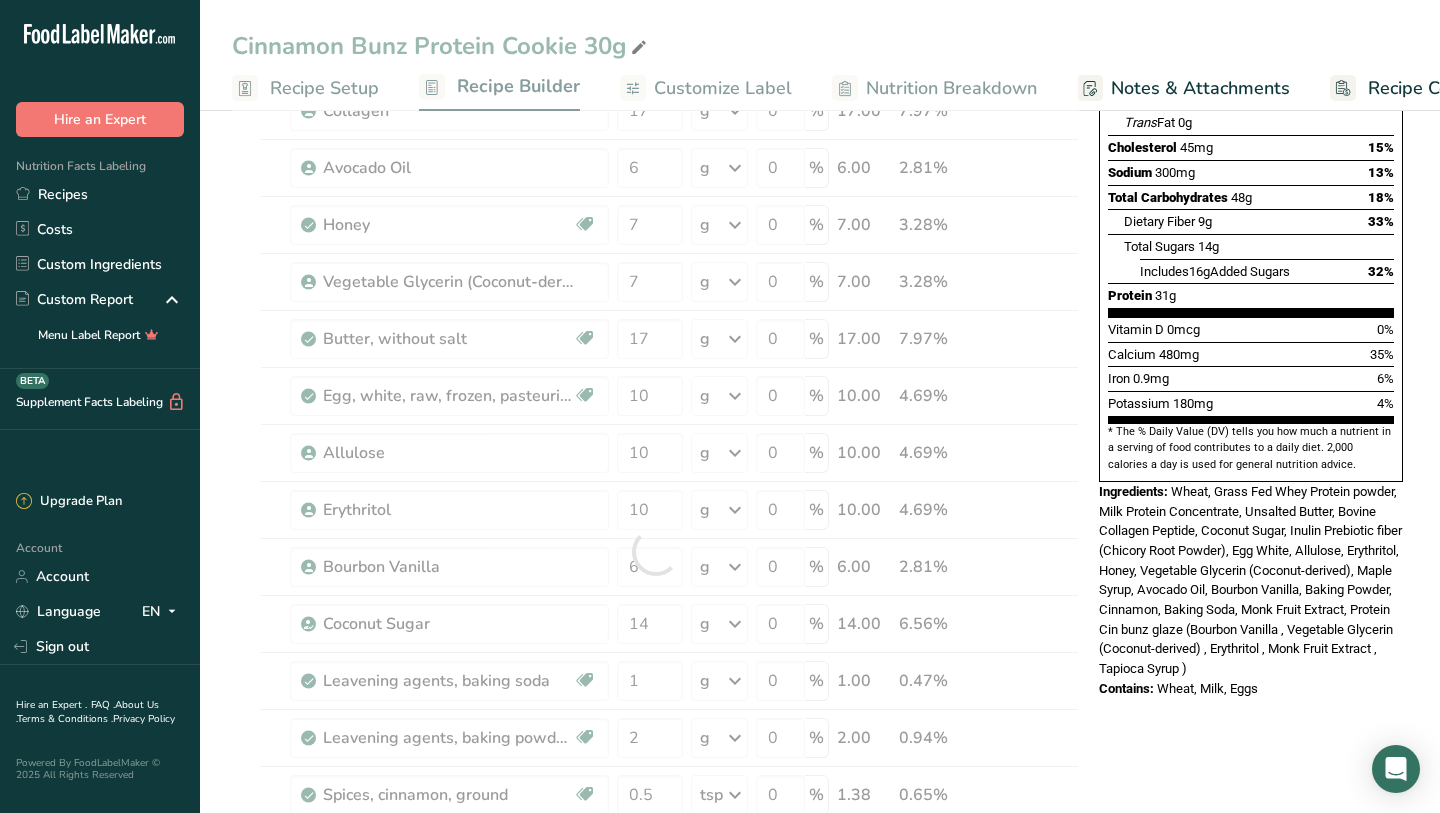 click on "Potassium
180mg
4%" at bounding box center [1251, 403] 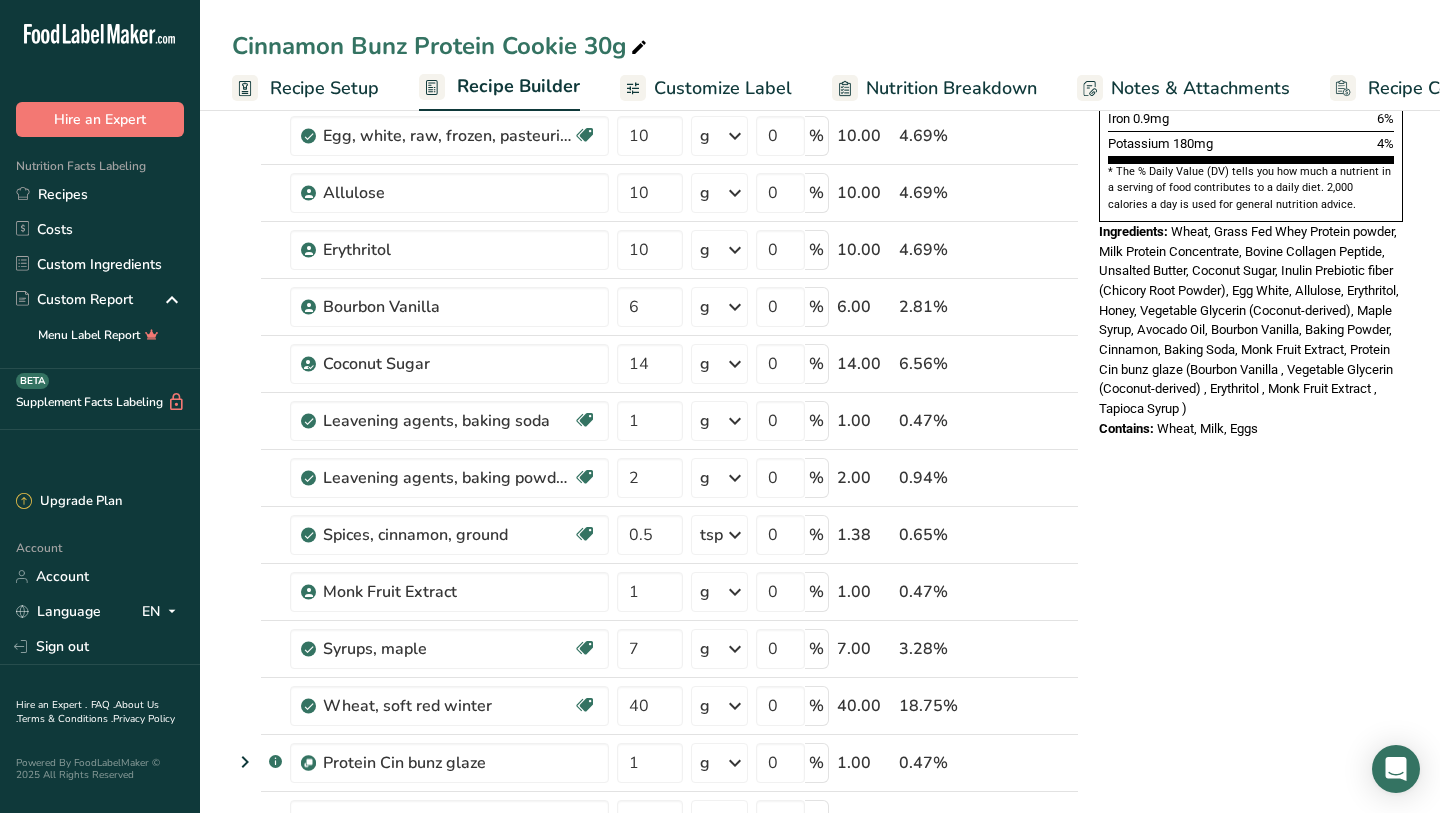 scroll, scrollTop: 608, scrollLeft: 0, axis: vertical 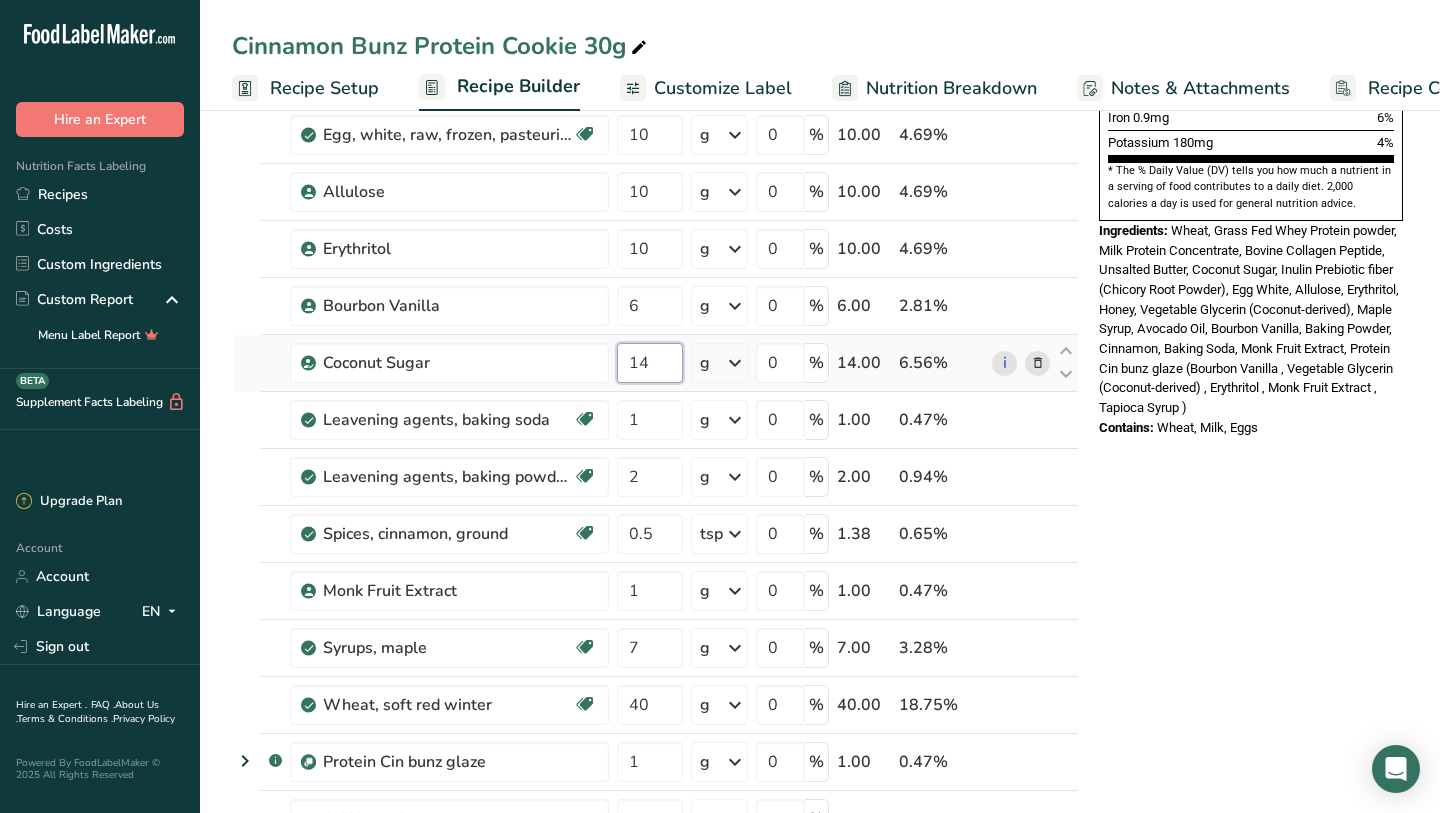 click on "14" at bounding box center [650, 363] 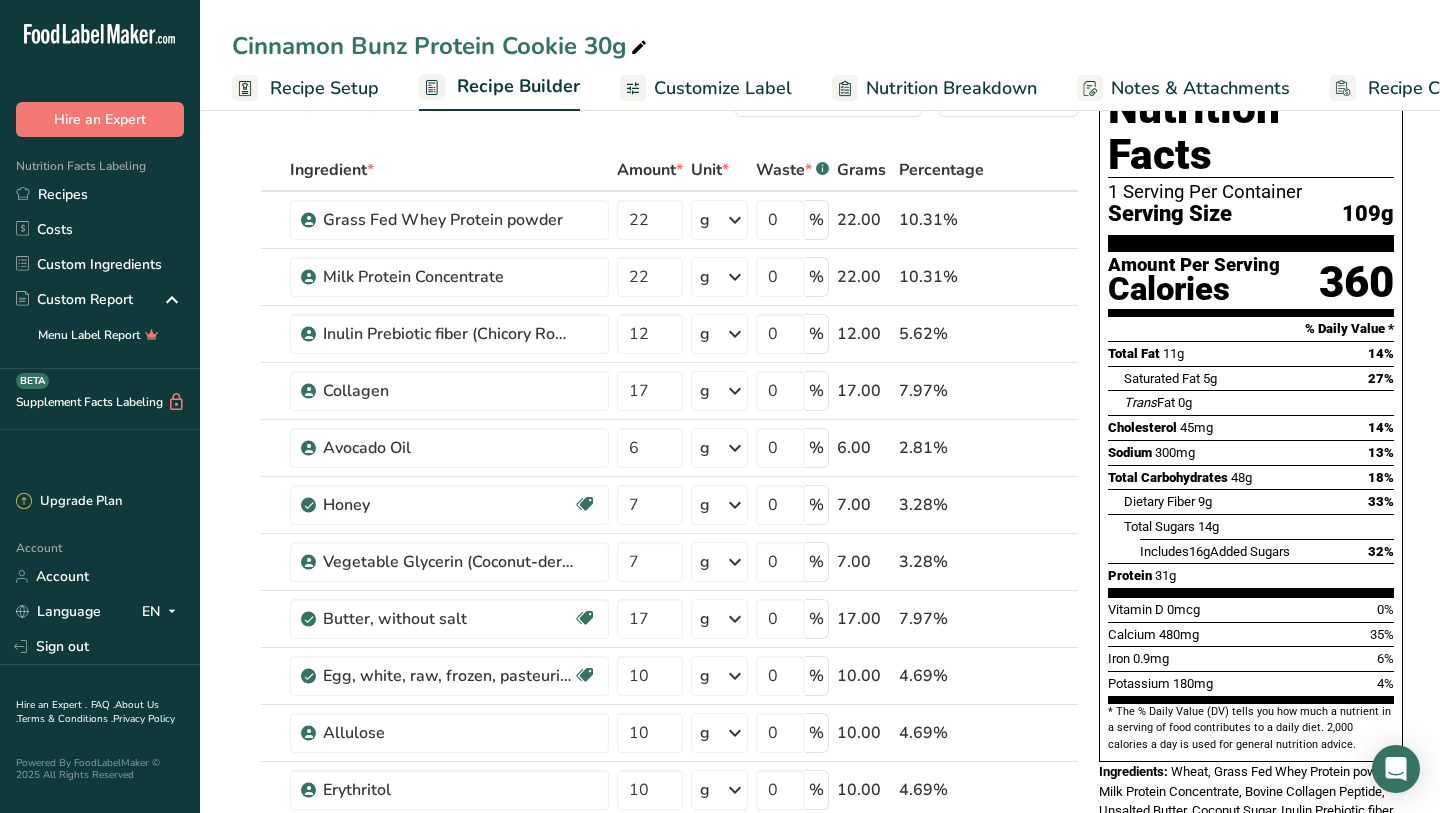 scroll, scrollTop: 27, scrollLeft: 0, axis: vertical 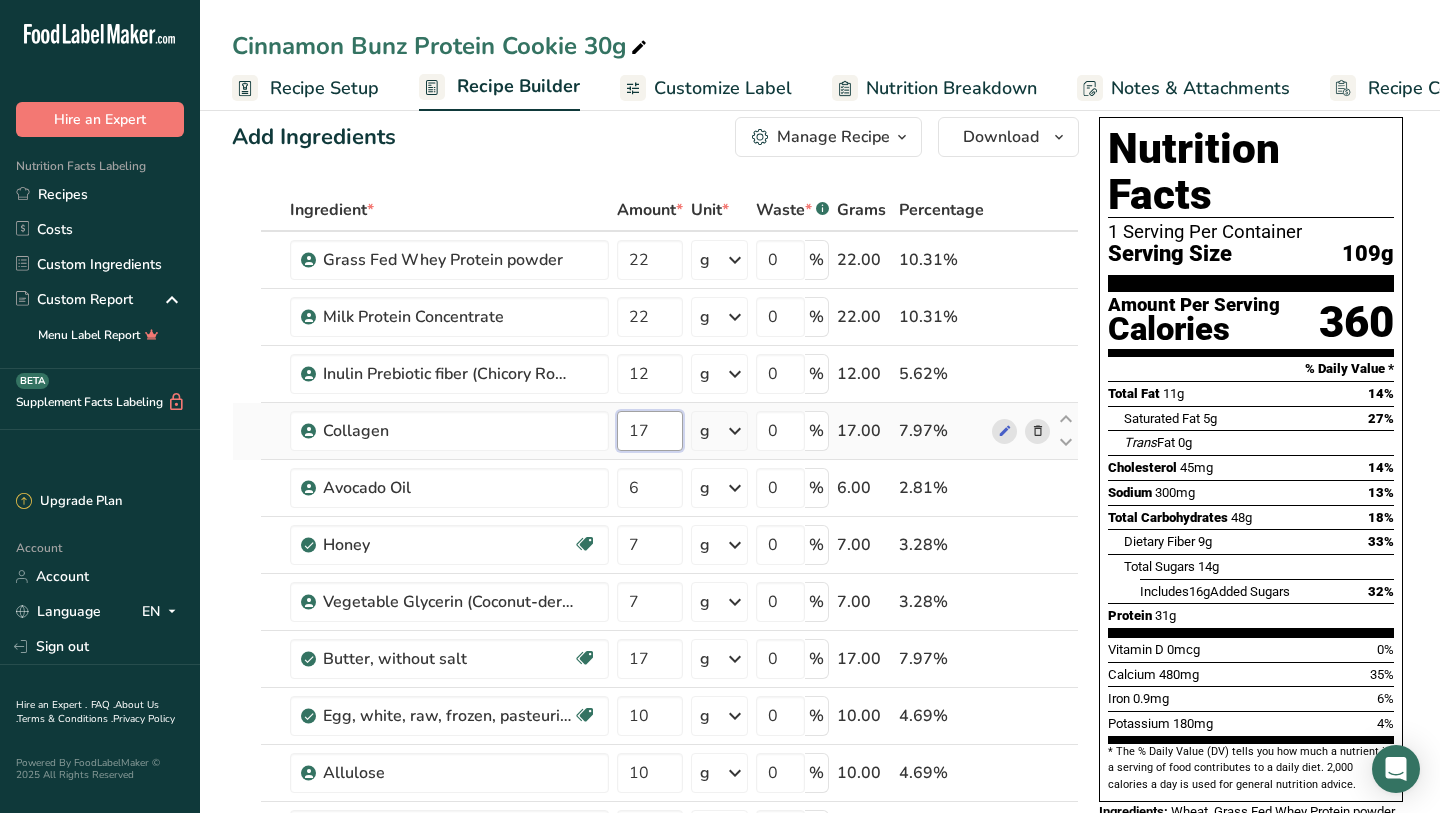 click on "Ingredient *
Amount *
Unit *
Waste *   .a-a{fill:#347362;}.b-a{fill:#fff;}          Grams
Percentage
Grass Fed Whey Protein powder
22
g
Weight Units
g
kg
mg
See more
Volume Units
l
mL
fl oz
See more
0
%
22.00
10.31%
Milk Protein Concentrate
22
g
Weight Units
g
kg
mg
See more
Volume Units
l
mL
fl oz
See more
0
%
22.00
10.31%
12
g
g" at bounding box center [655, 871] 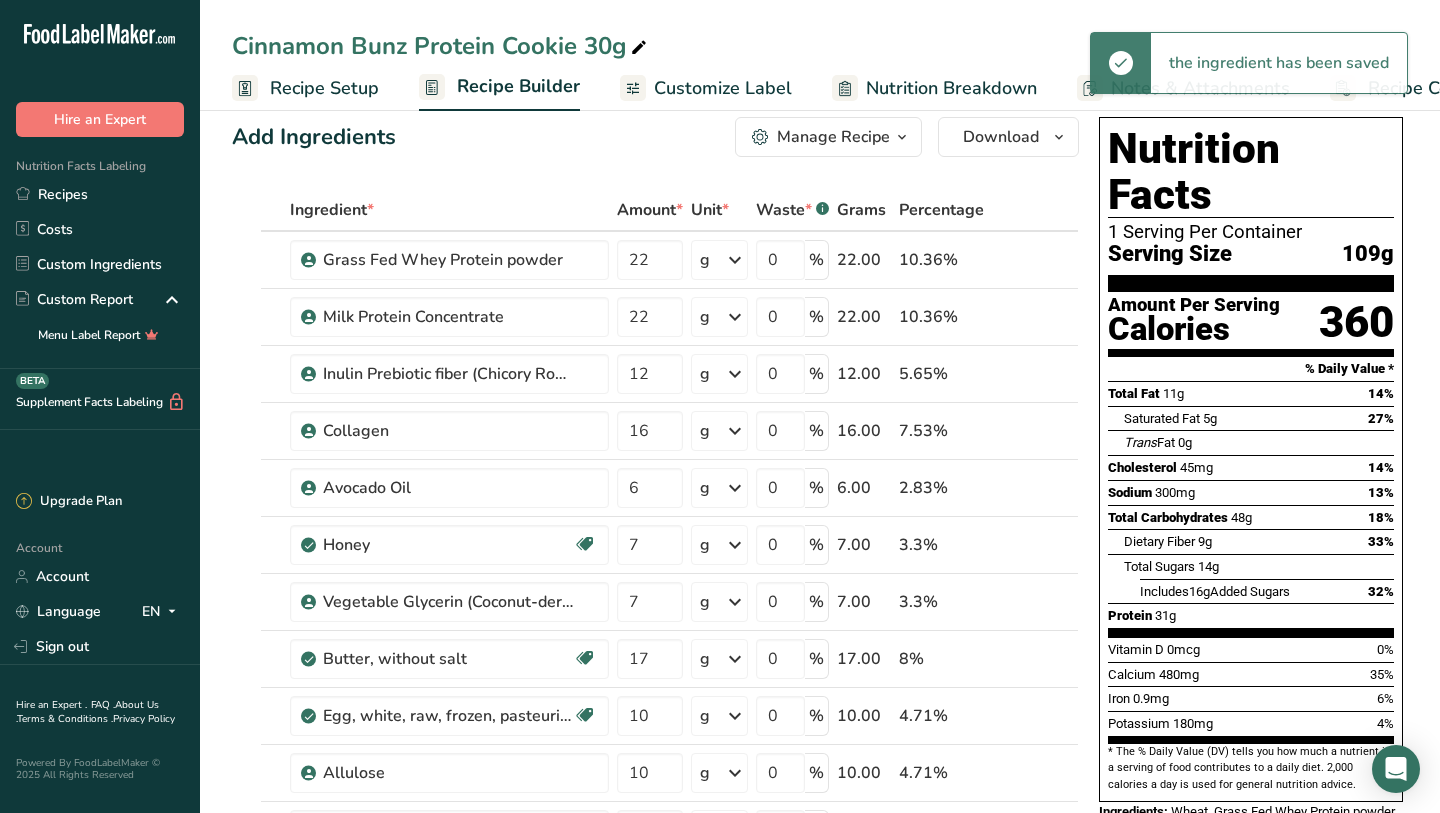 click on "Dietary Fiber
9g
33%" at bounding box center [1259, 541] 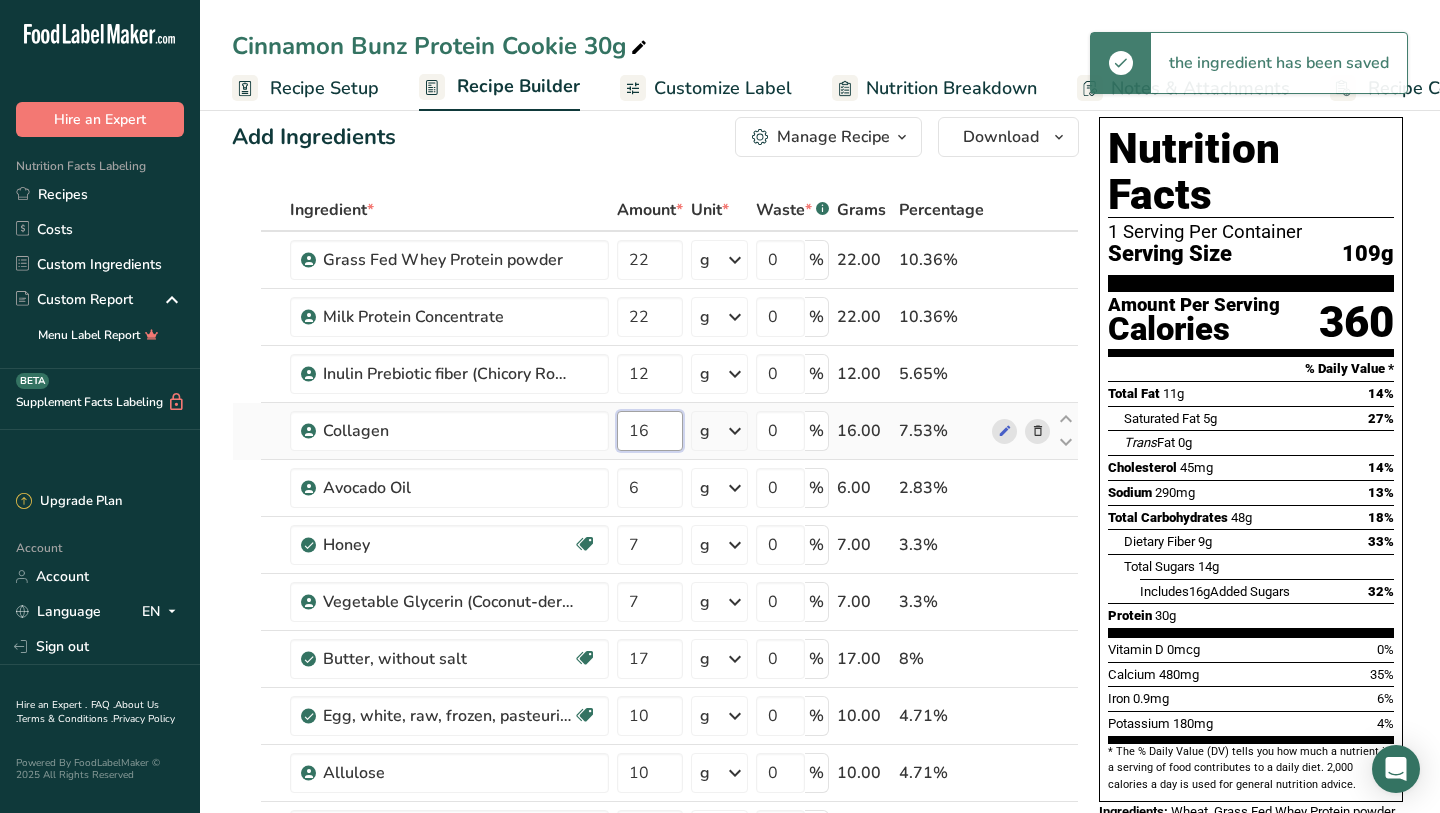click on "16" at bounding box center [650, 431] 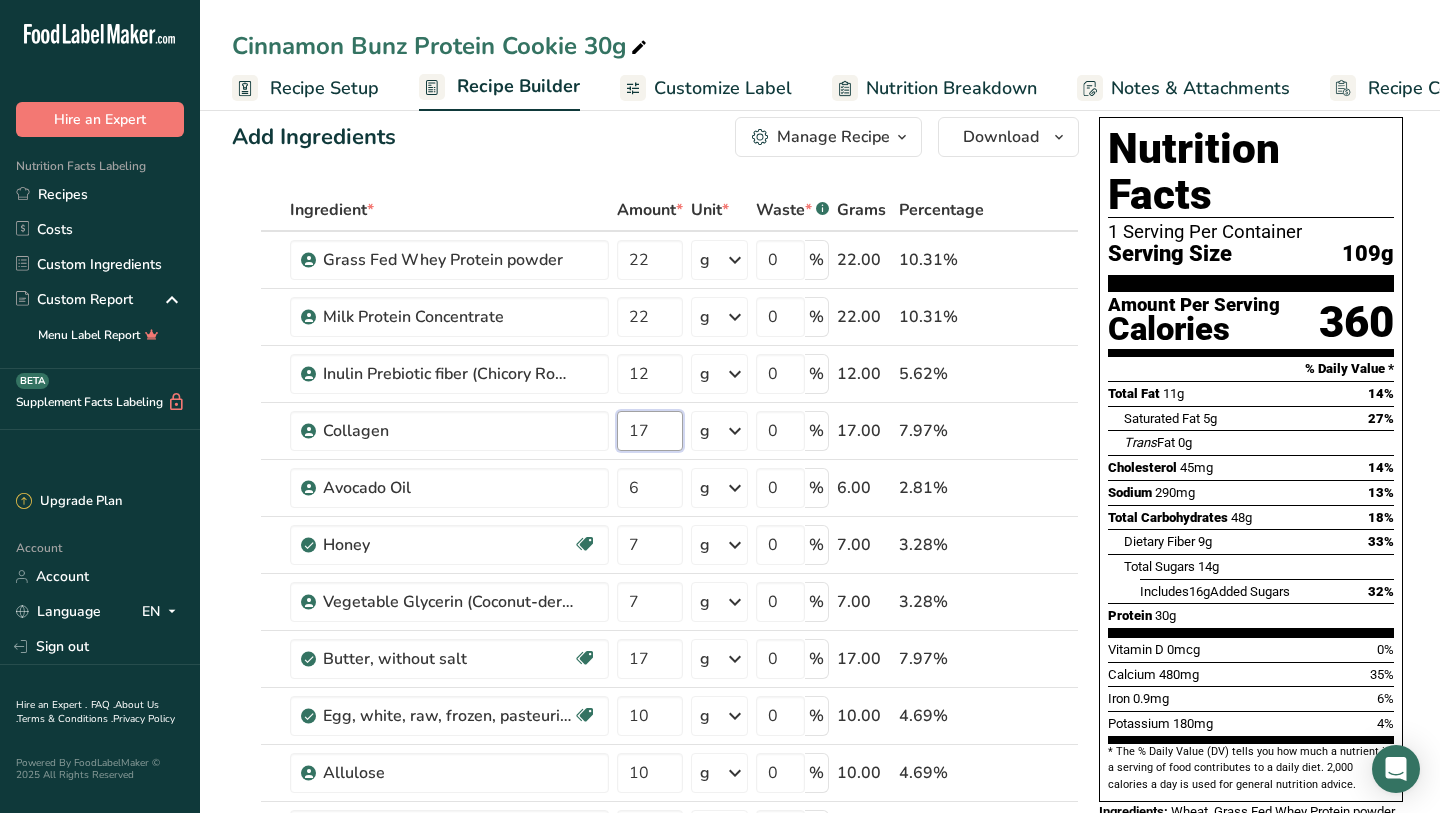 type on "17" 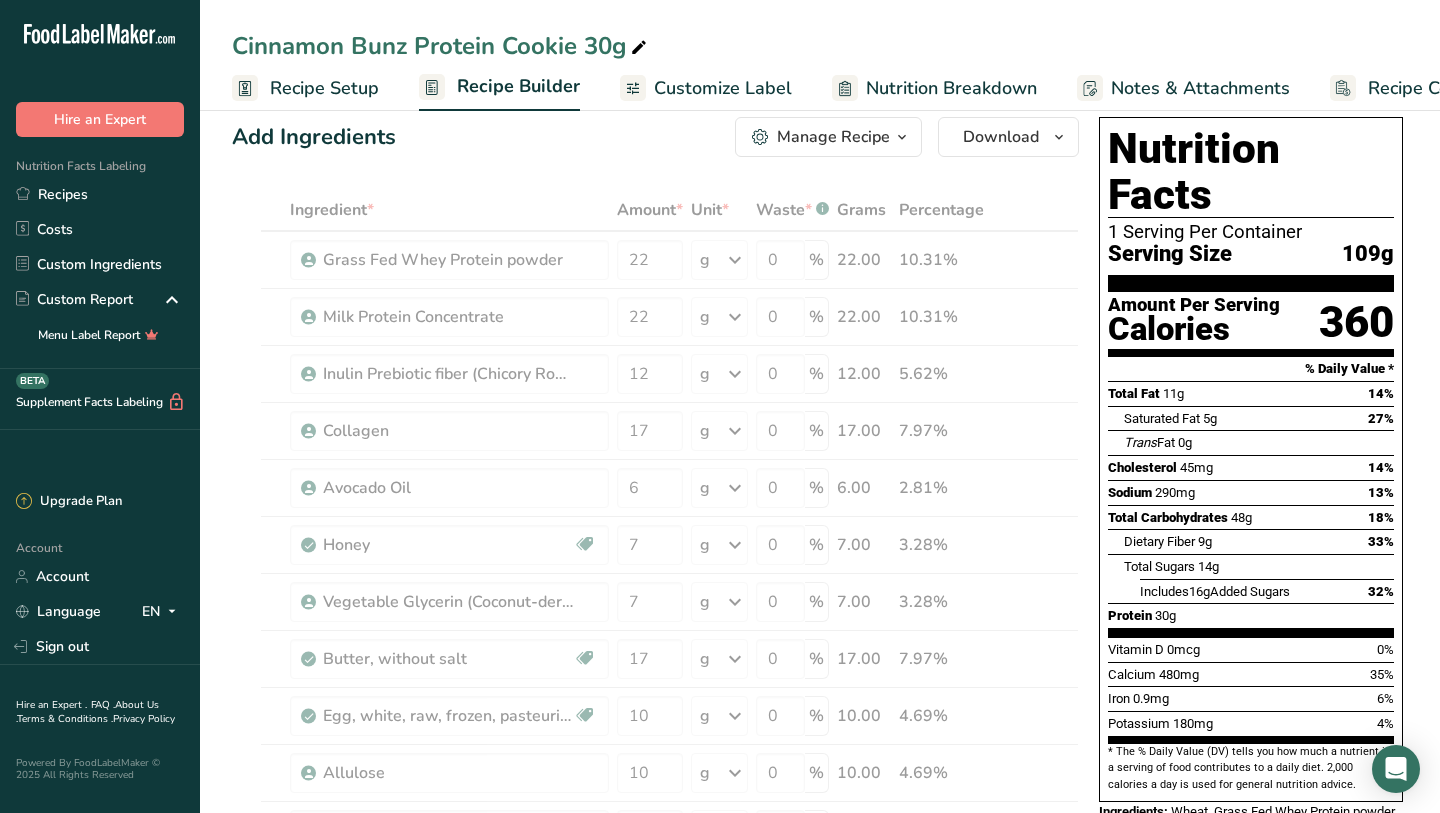 click on "Total Fat
11g" at bounding box center (1146, 394) 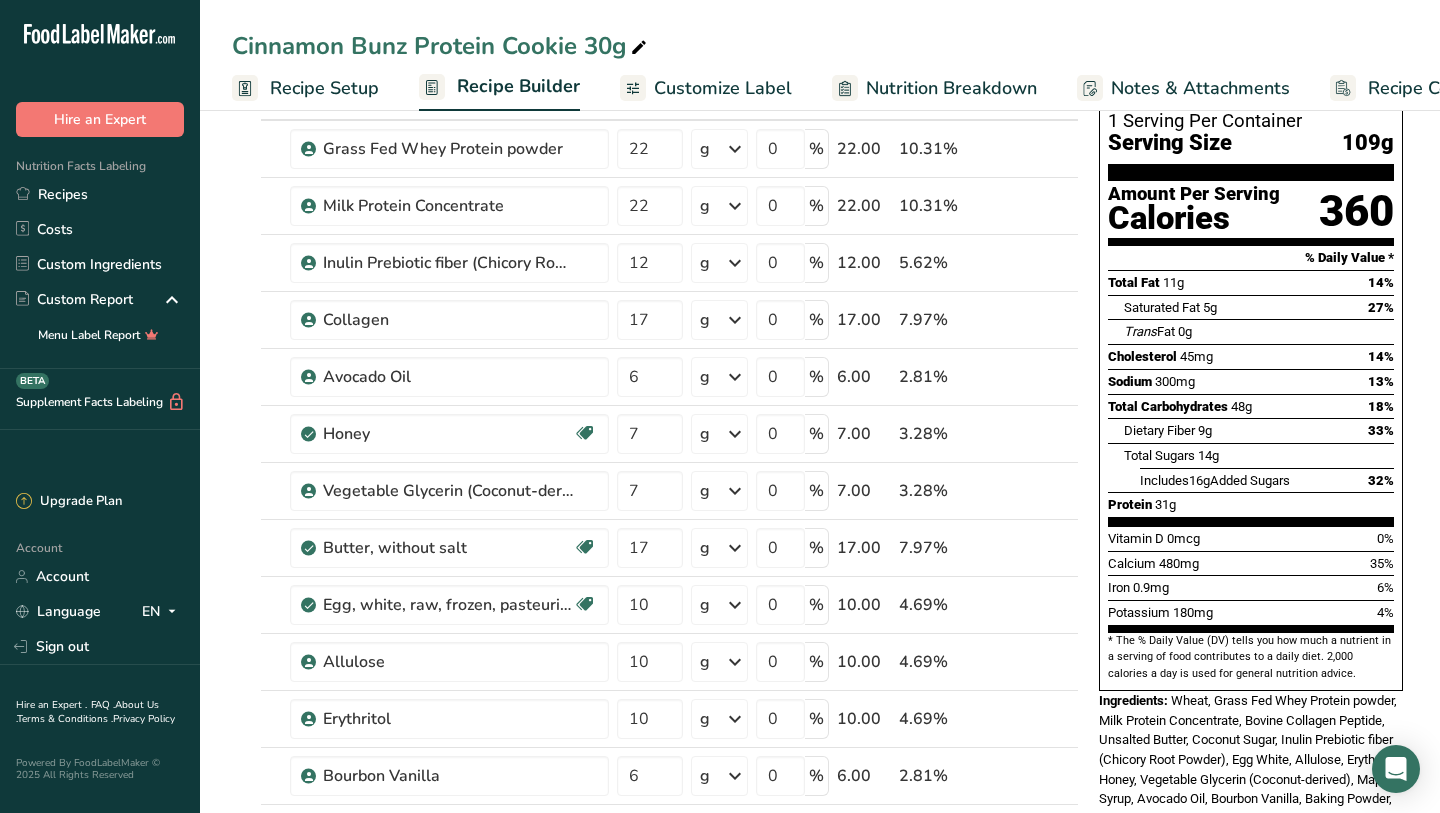 scroll, scrollTop: 148, scrollLeft: 0, axis: vertical 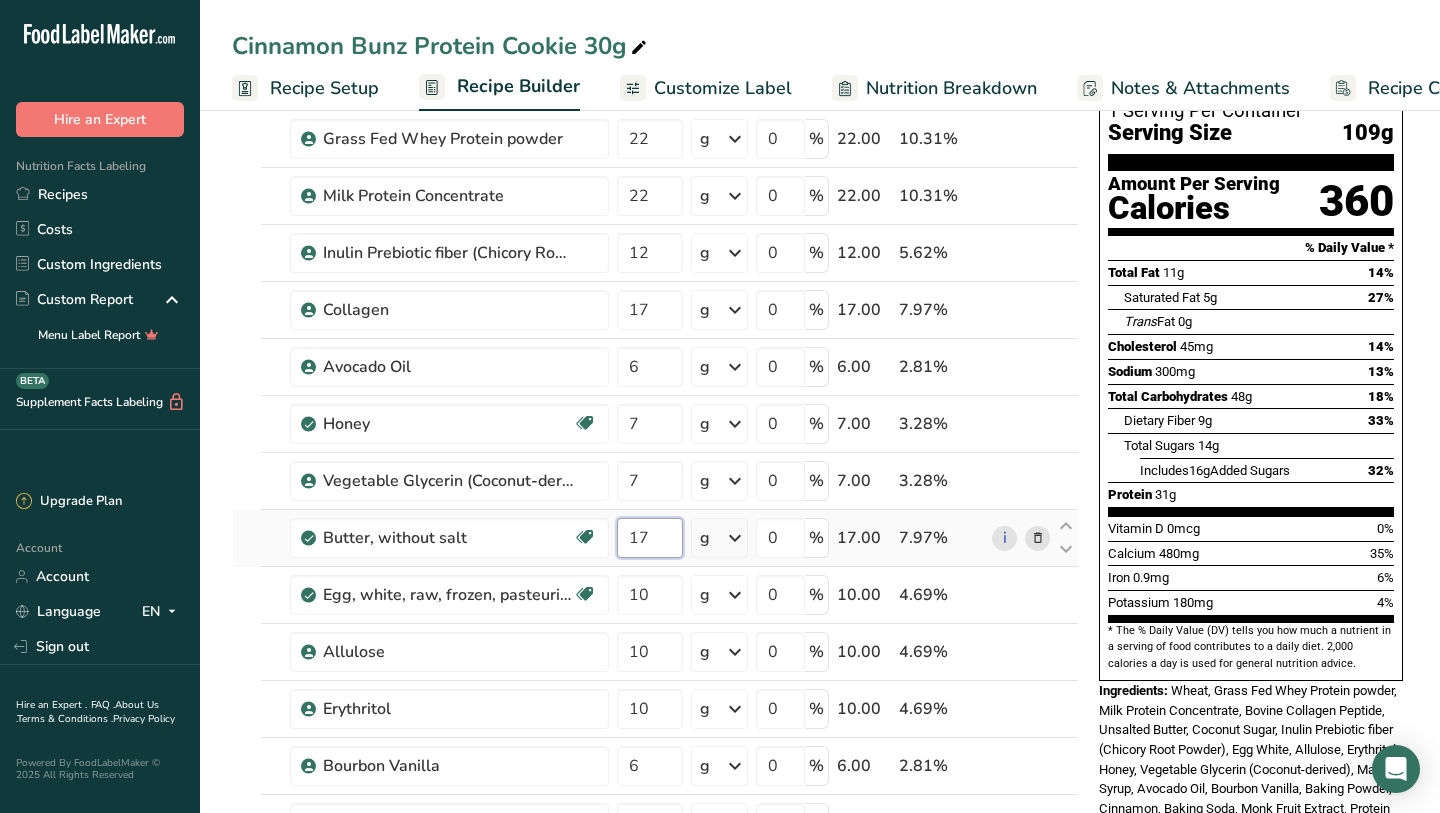 click on "17" at bounding box center (650, 538) 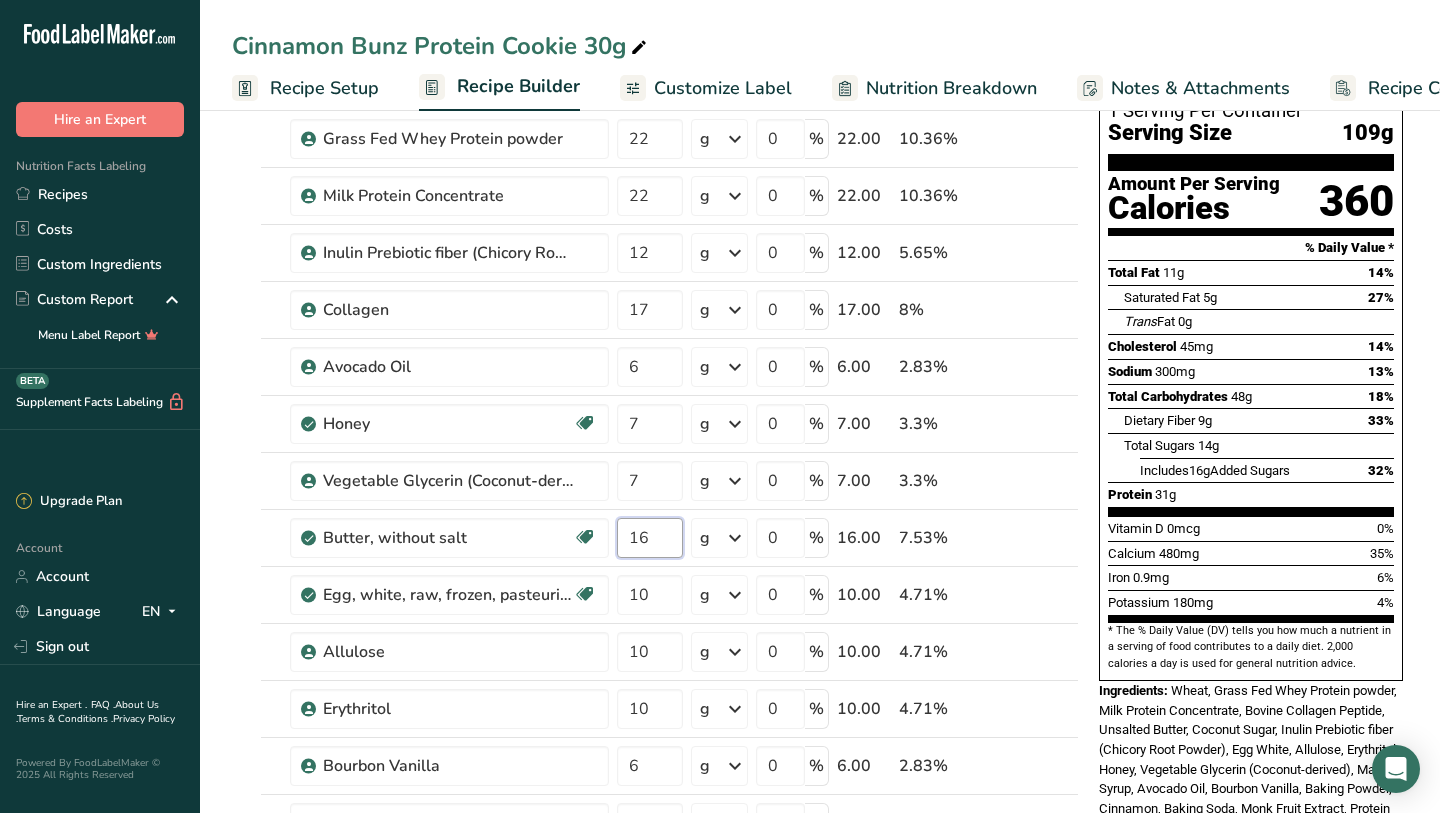 type on "16" 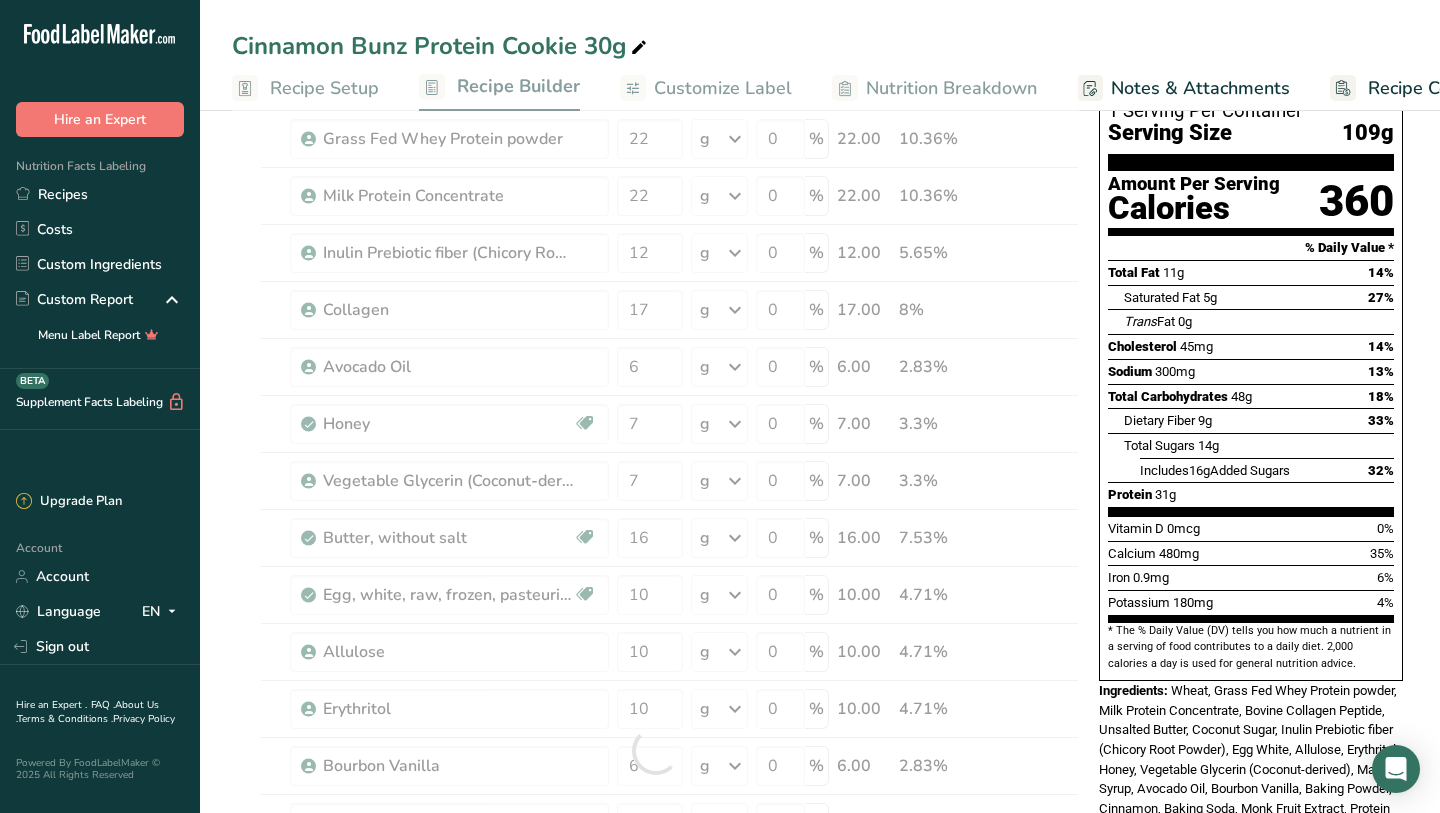 click on "Vitamin D
0mcg
0%" at bounding box center (1251, 528) 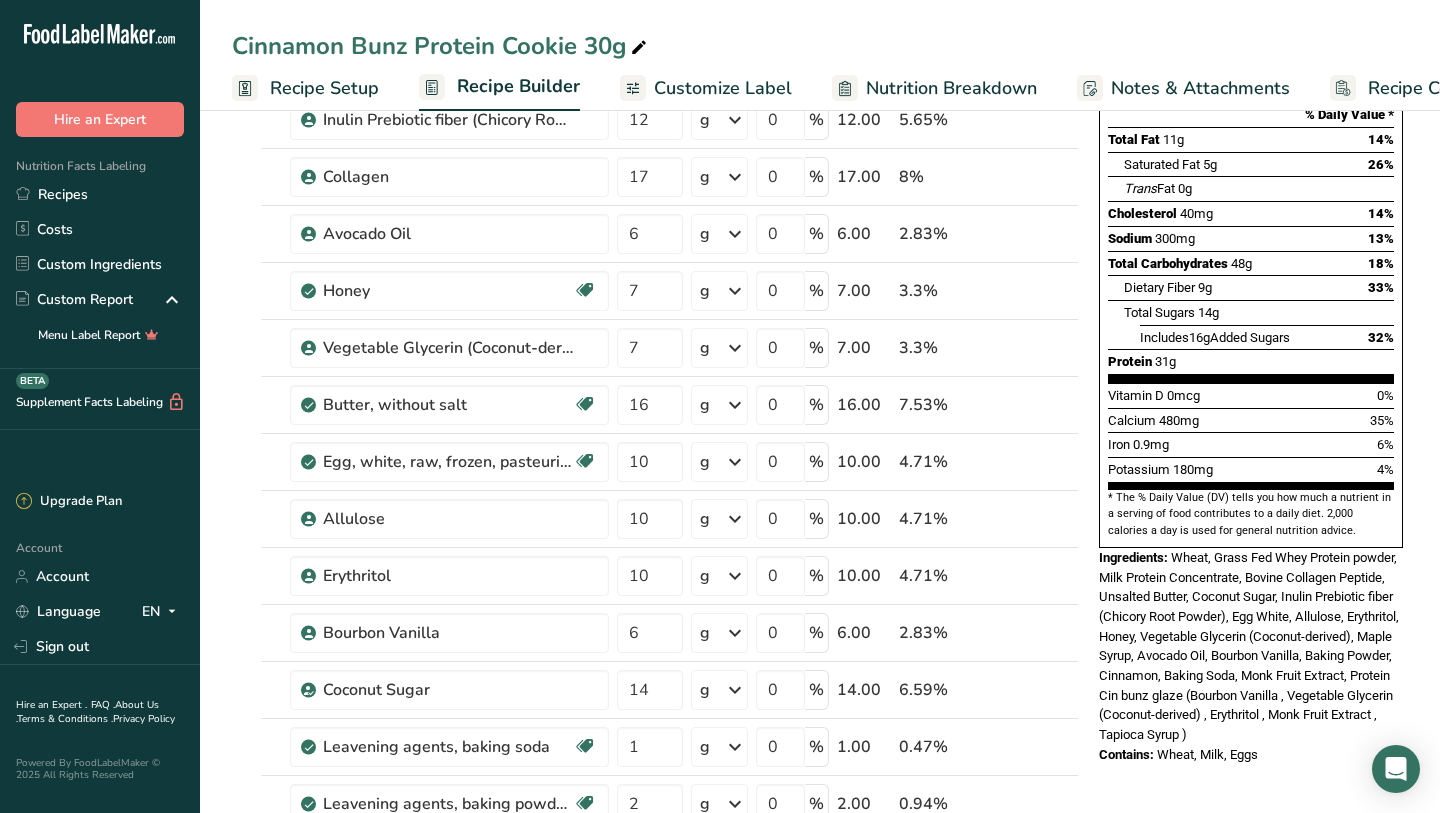 scroll, scrollTop: 295, scrollLeft: 0, axis: vertical 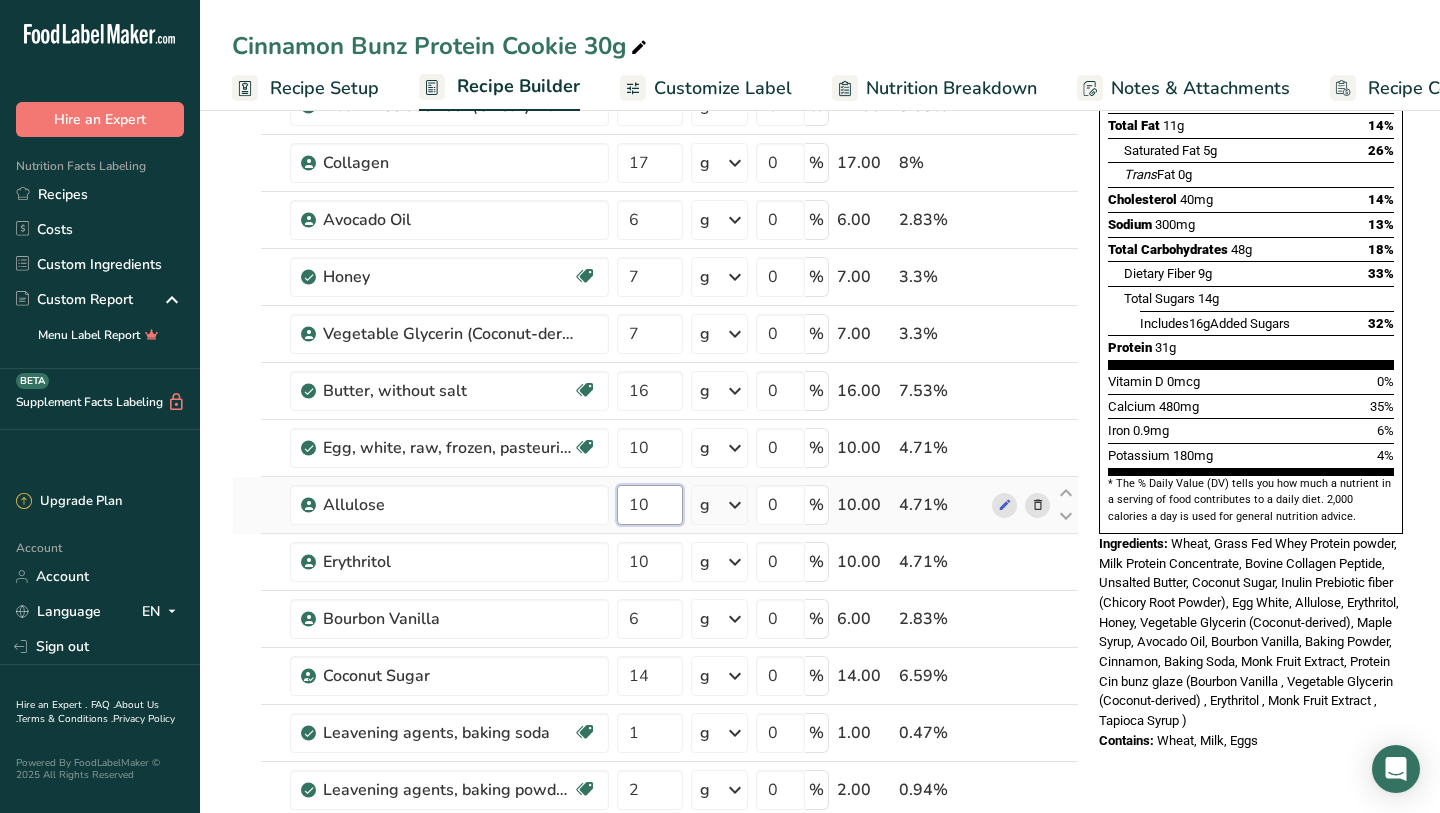click on "10" at bounding box center (650, 505) 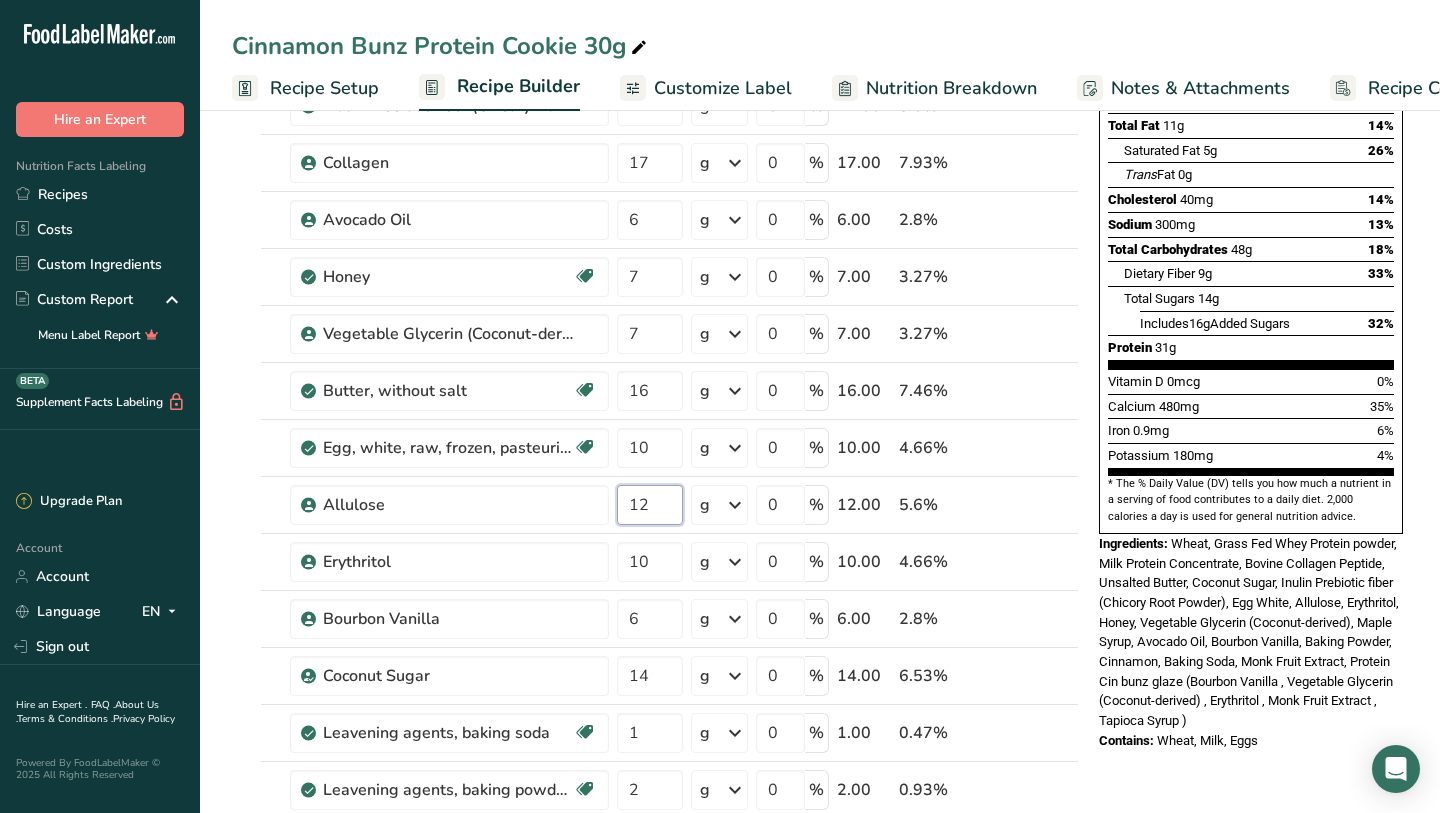 type on "12" 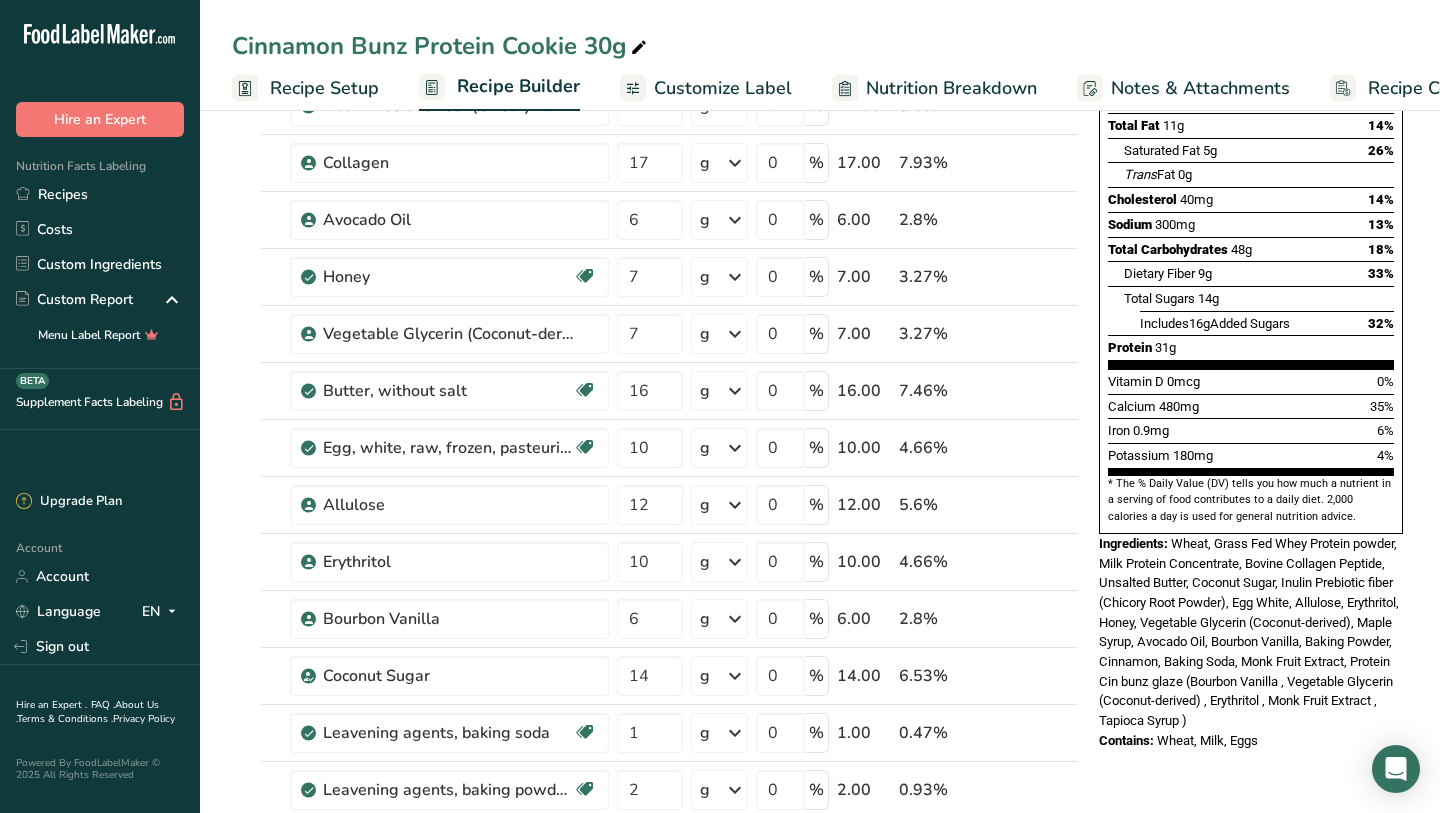 click on "Ingredients:    Wheat, Grass Fed Whey Protein powder, Milk Protein Concentrate, Bovine Collagen Peptide, Unsalted Butter, Coconut Sugar, Inulin Prebiotic fiber (Chicory Root Powder), Egg White, Allulose, Erythritol, Honey, Vegetable Glycerin (Coconut-derived), Maple Syrup, Avocado Oil, Bourbon Vanilla, Baking Powder, Cinnamon, Baking Soda, Monk Fruit Extract, Protein Cin bunz glaze (Bourbon Vanilla , Vegetable Glycerin (Coconut-derived) , Erythritol , Monk Fruit Extract , Tapioca Syrup )" at bounding box center [1251, 632] 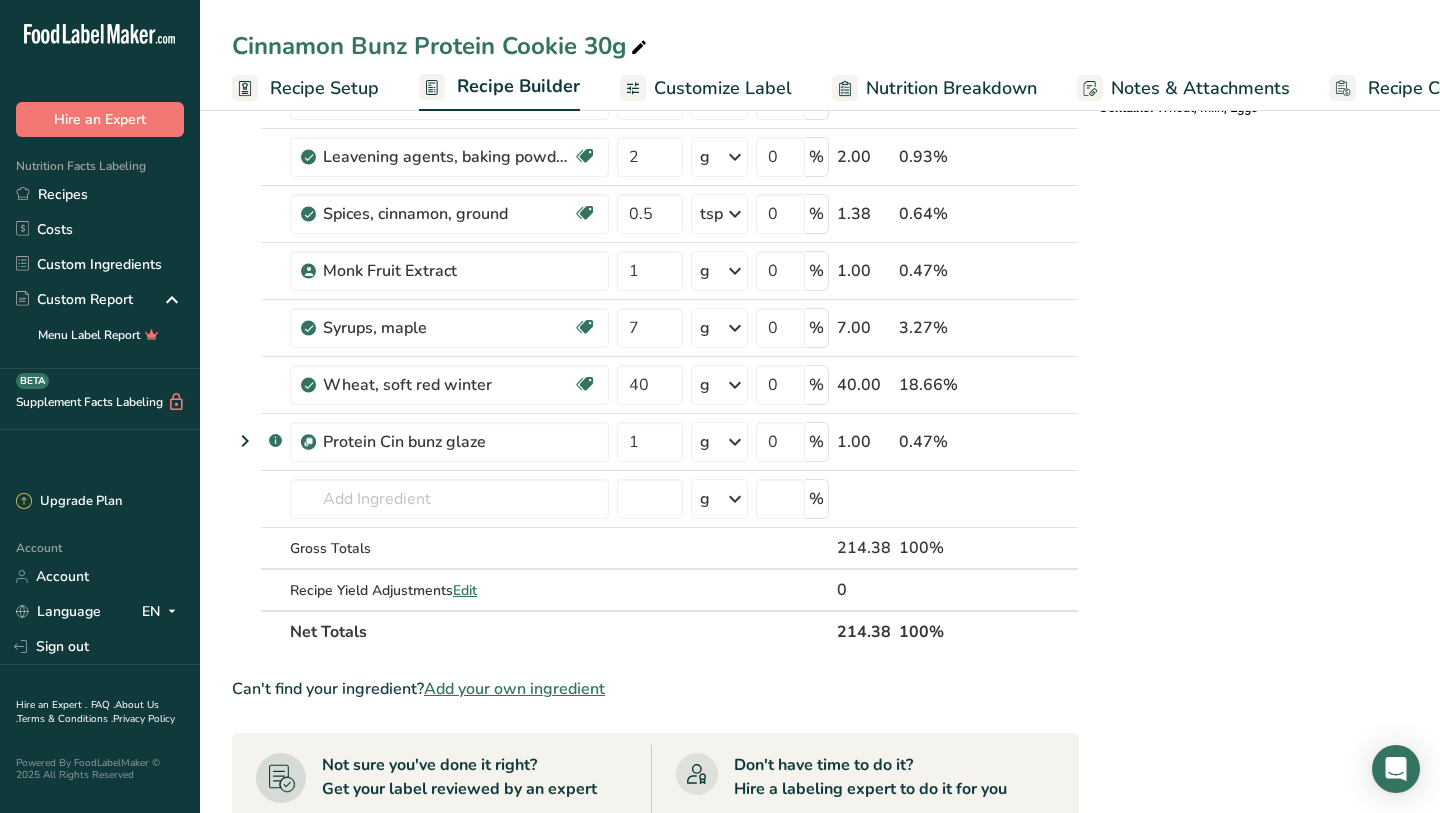scroll, scrollTop: 885, scrollLeft: 0, axis: vertical 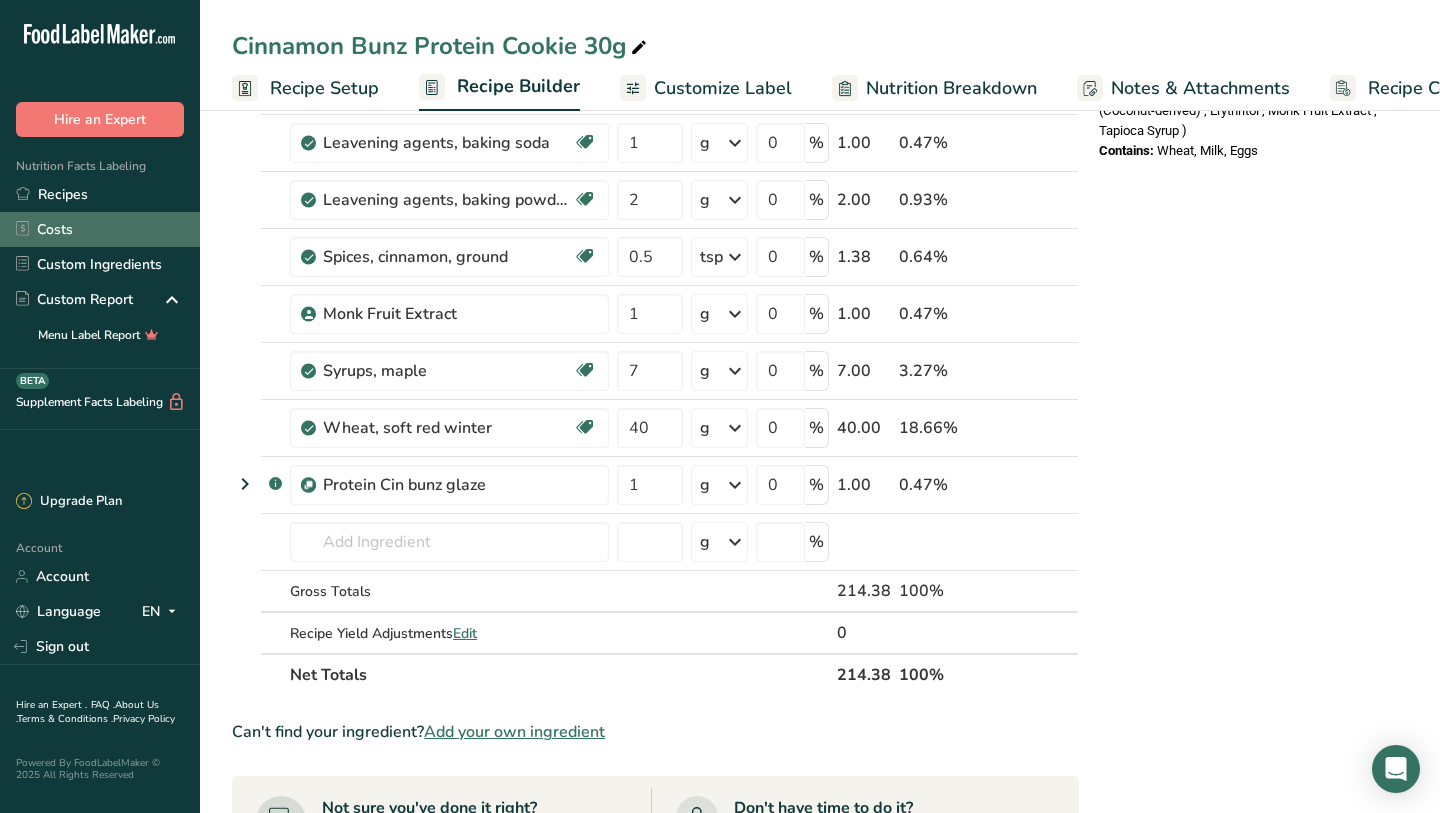 click on "Costs" at bounding box center (100, 229) 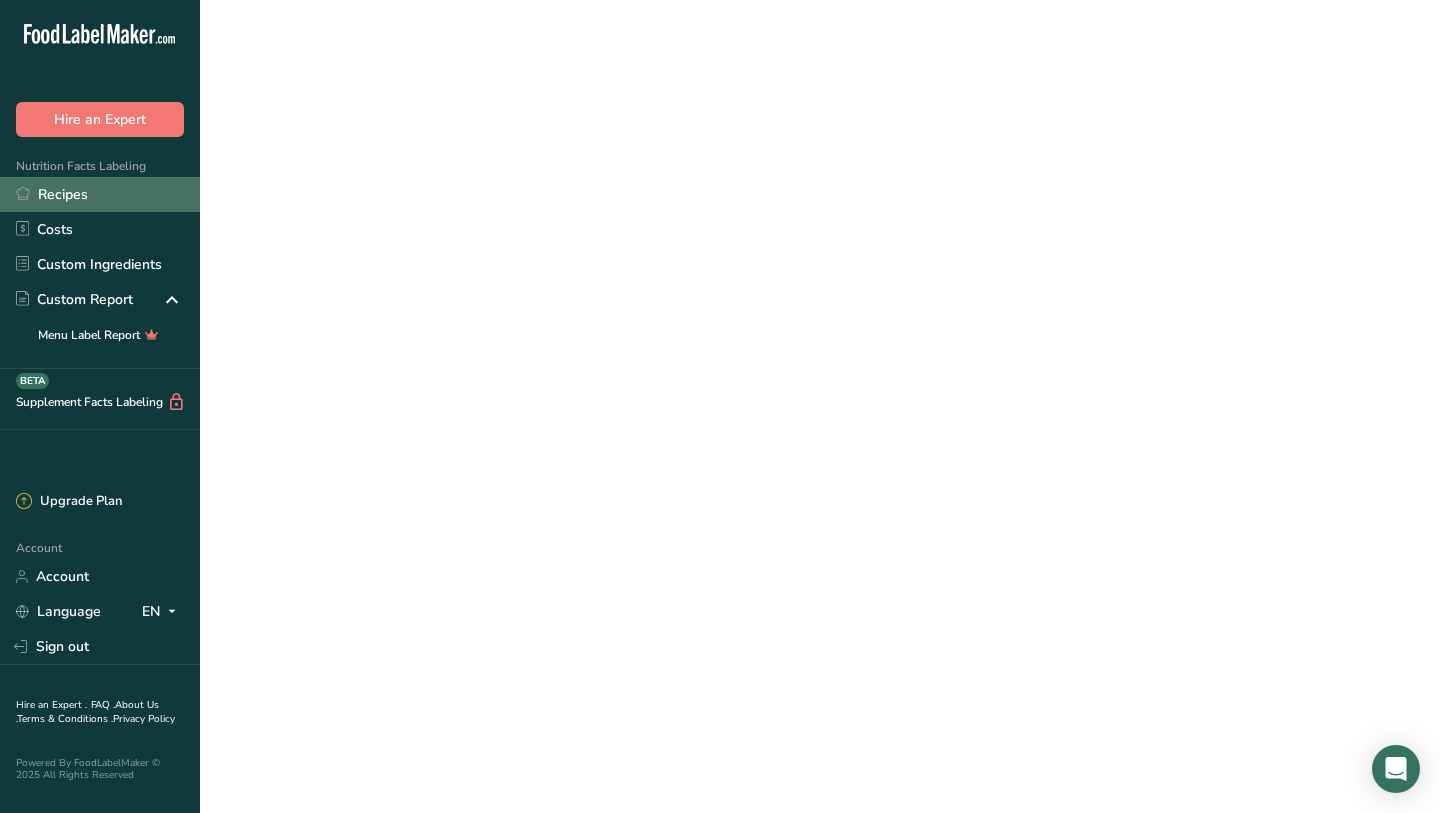 click on "Recipes" at bounding box center (100, 194) 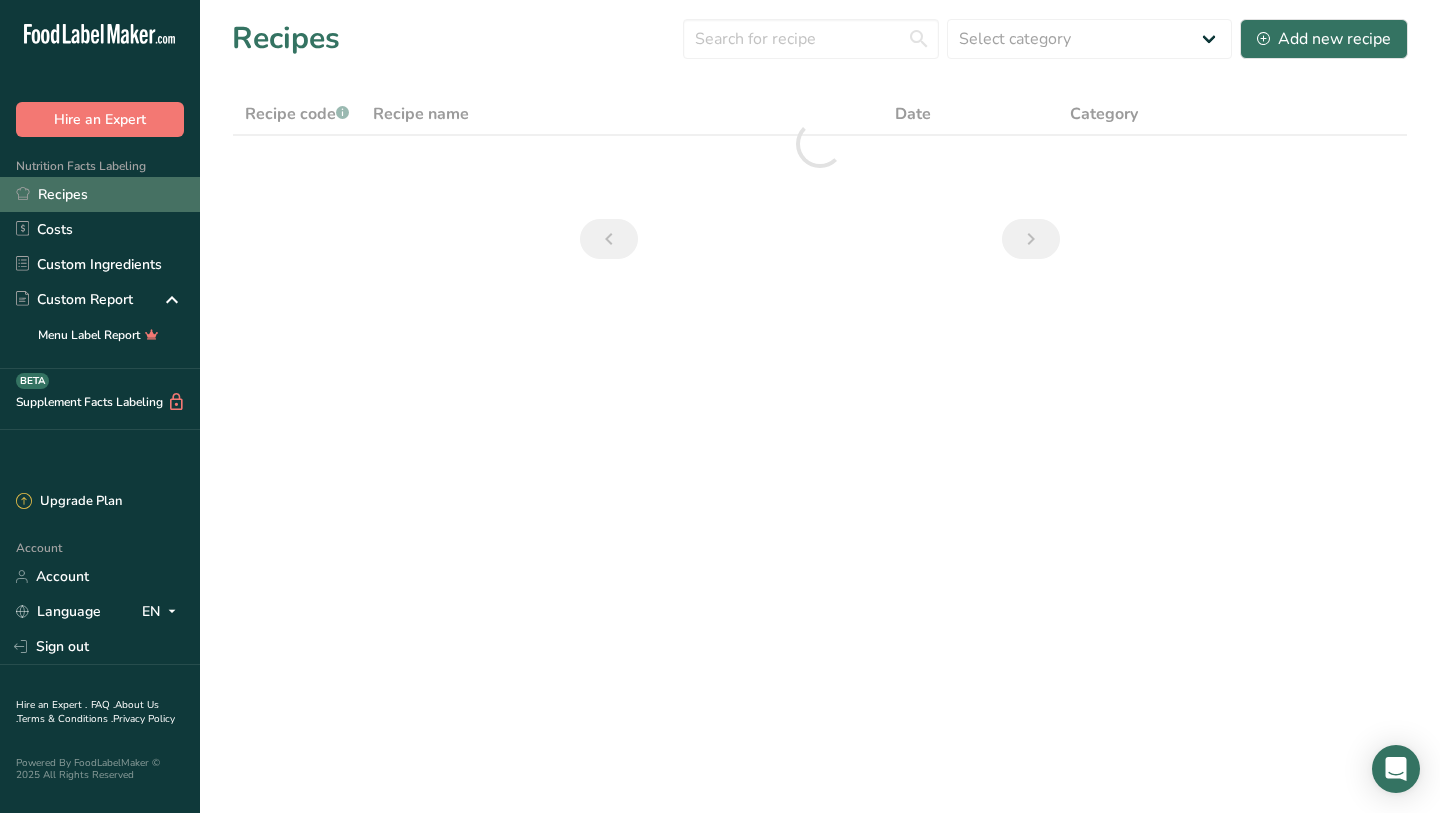 click on "Recipes" at bounding box center (100, 194) 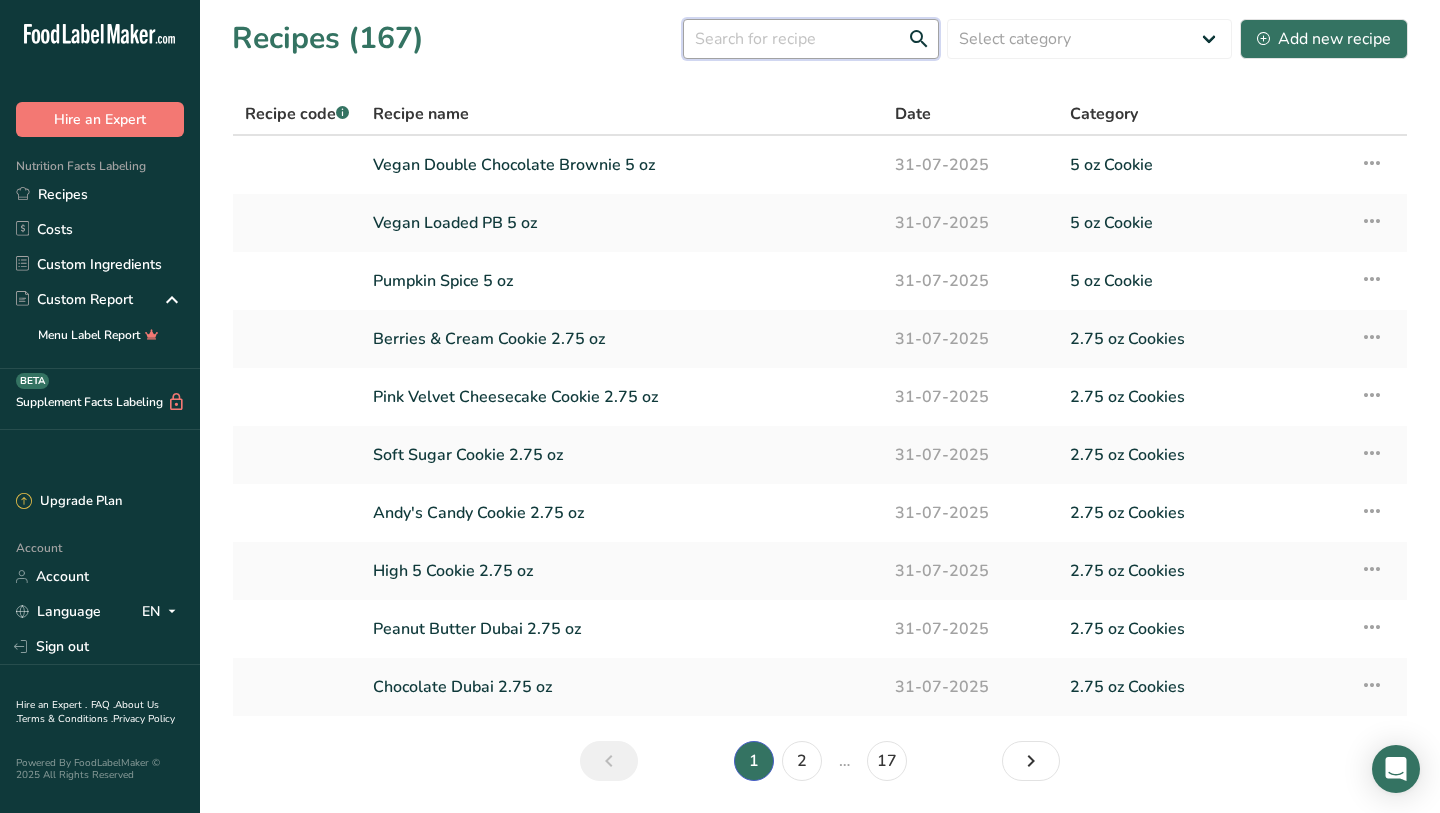 click at bounding box center [811, 39] 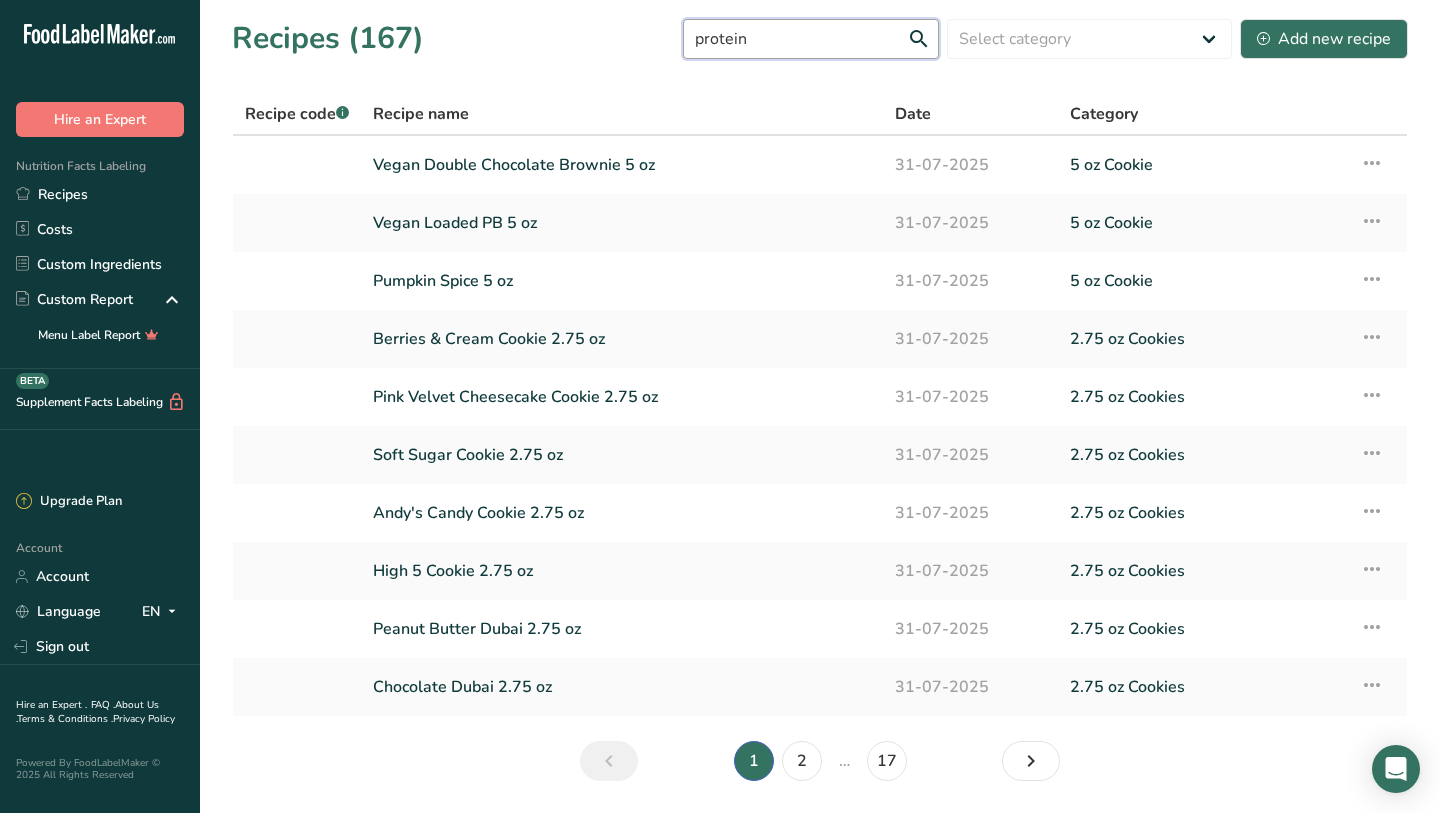 type on "protein" 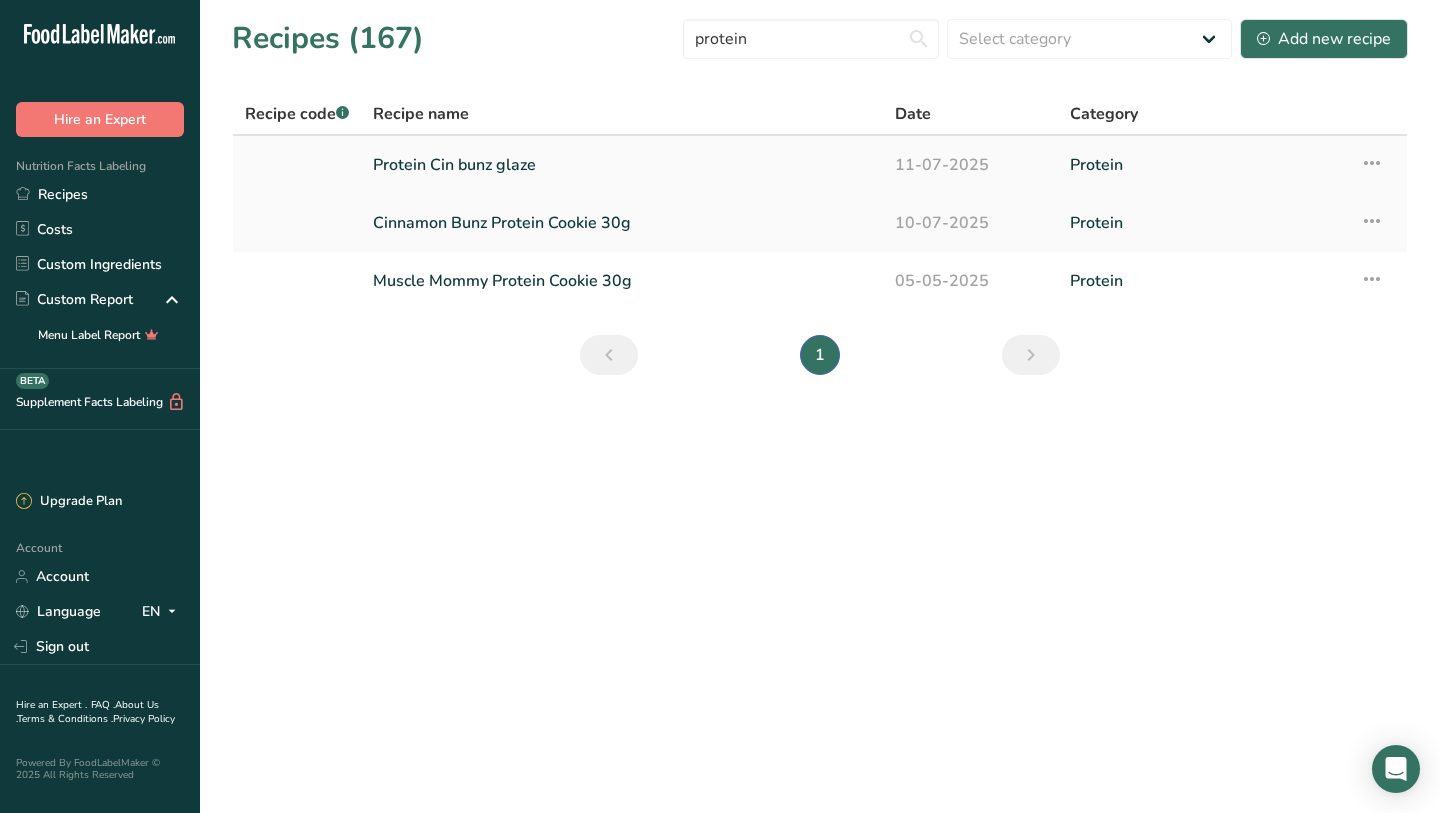 click on "Protein Cin bunz glaze" at bounding box center (622, 165) 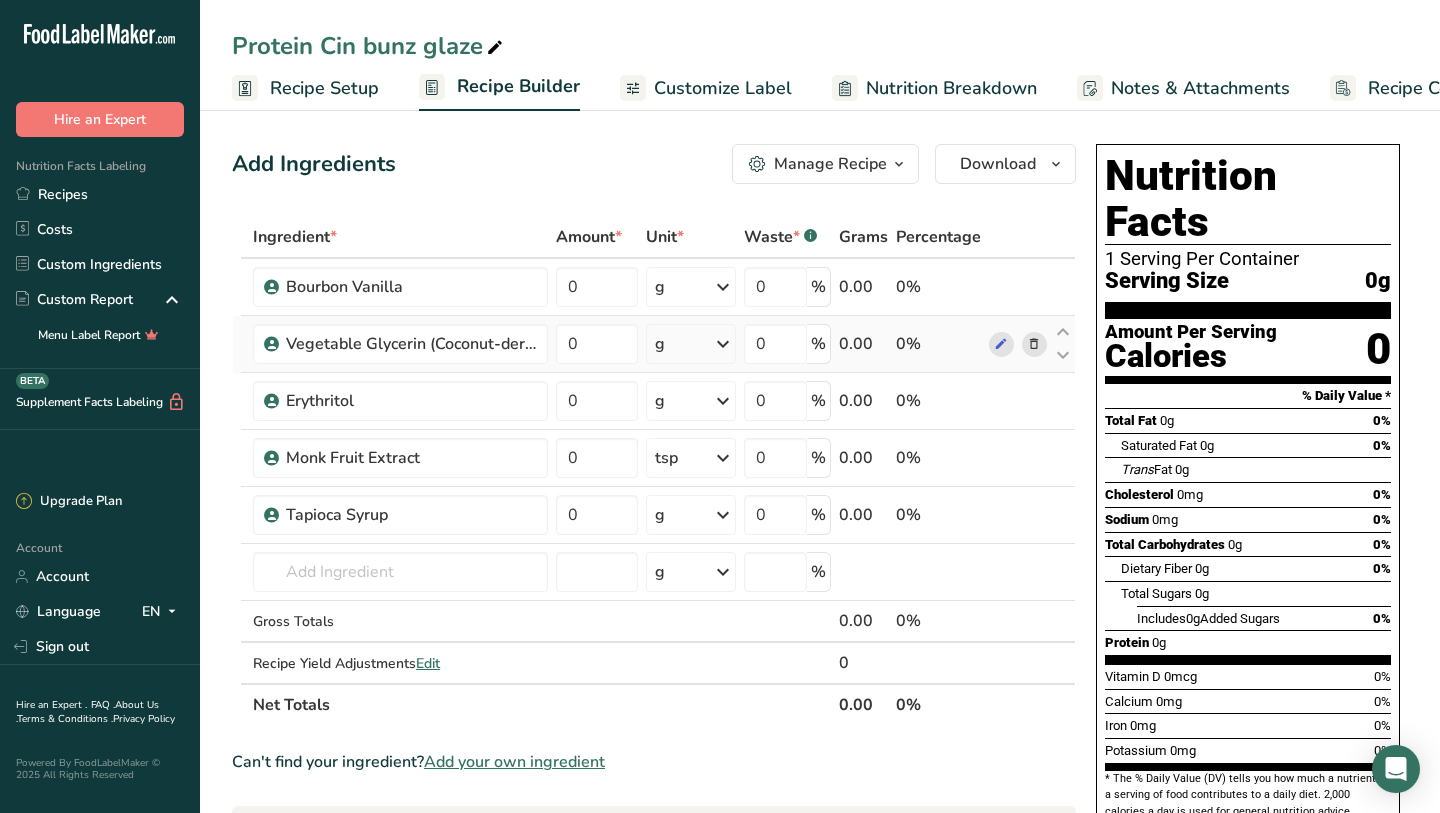 click at bounding box center [1034, 344] 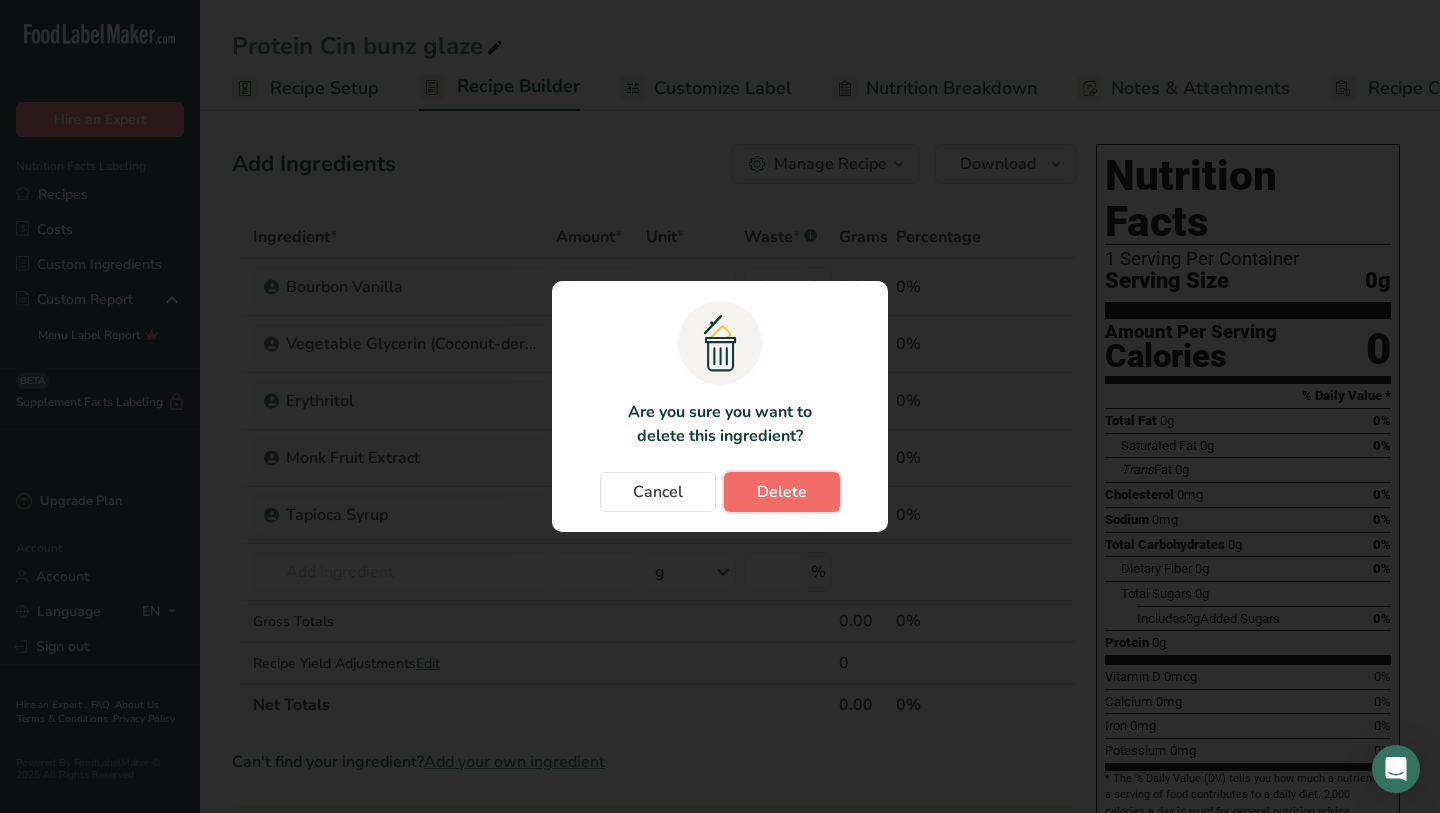 click on "Delete" at bounding box center (782, 492) 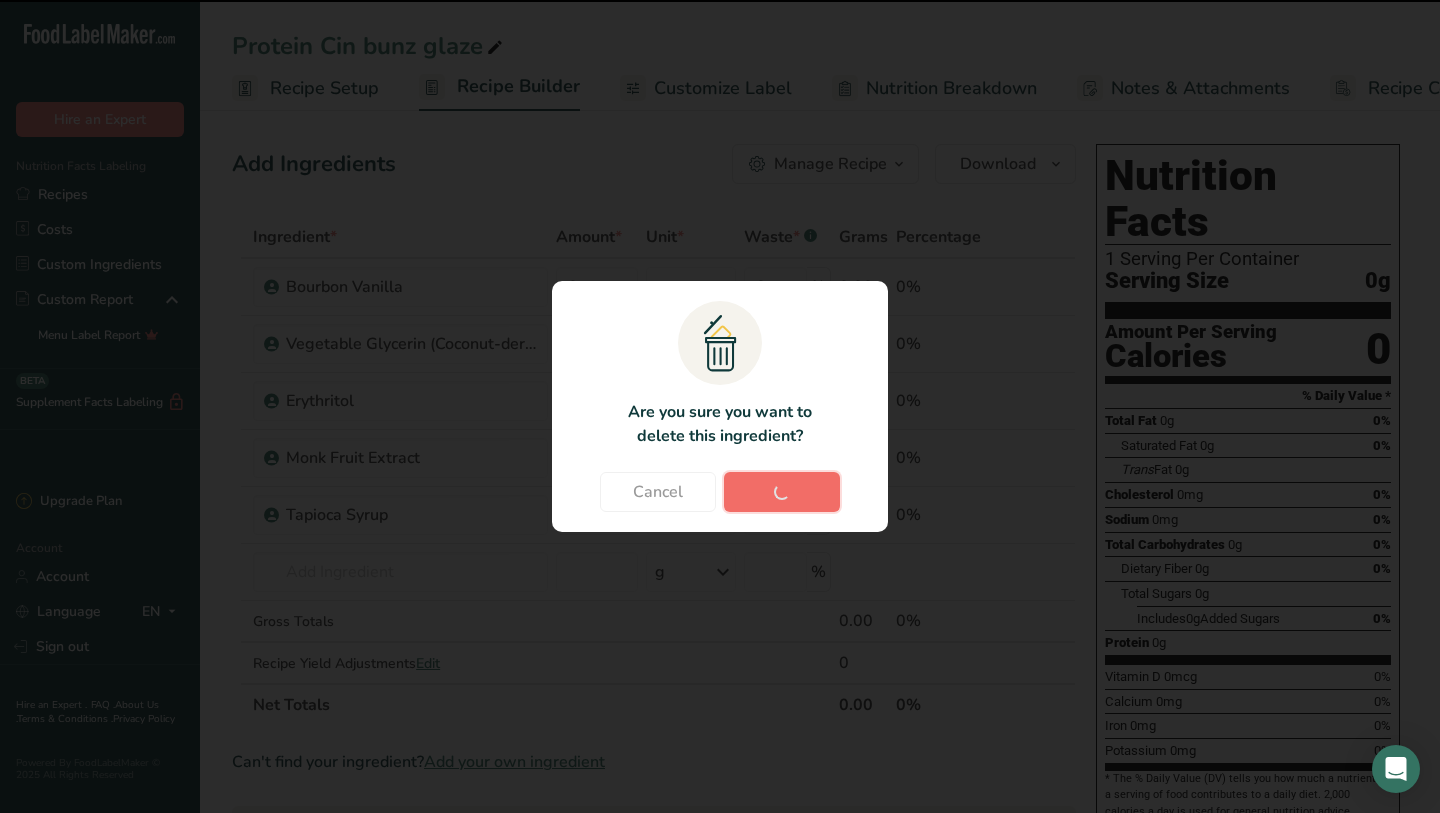 type 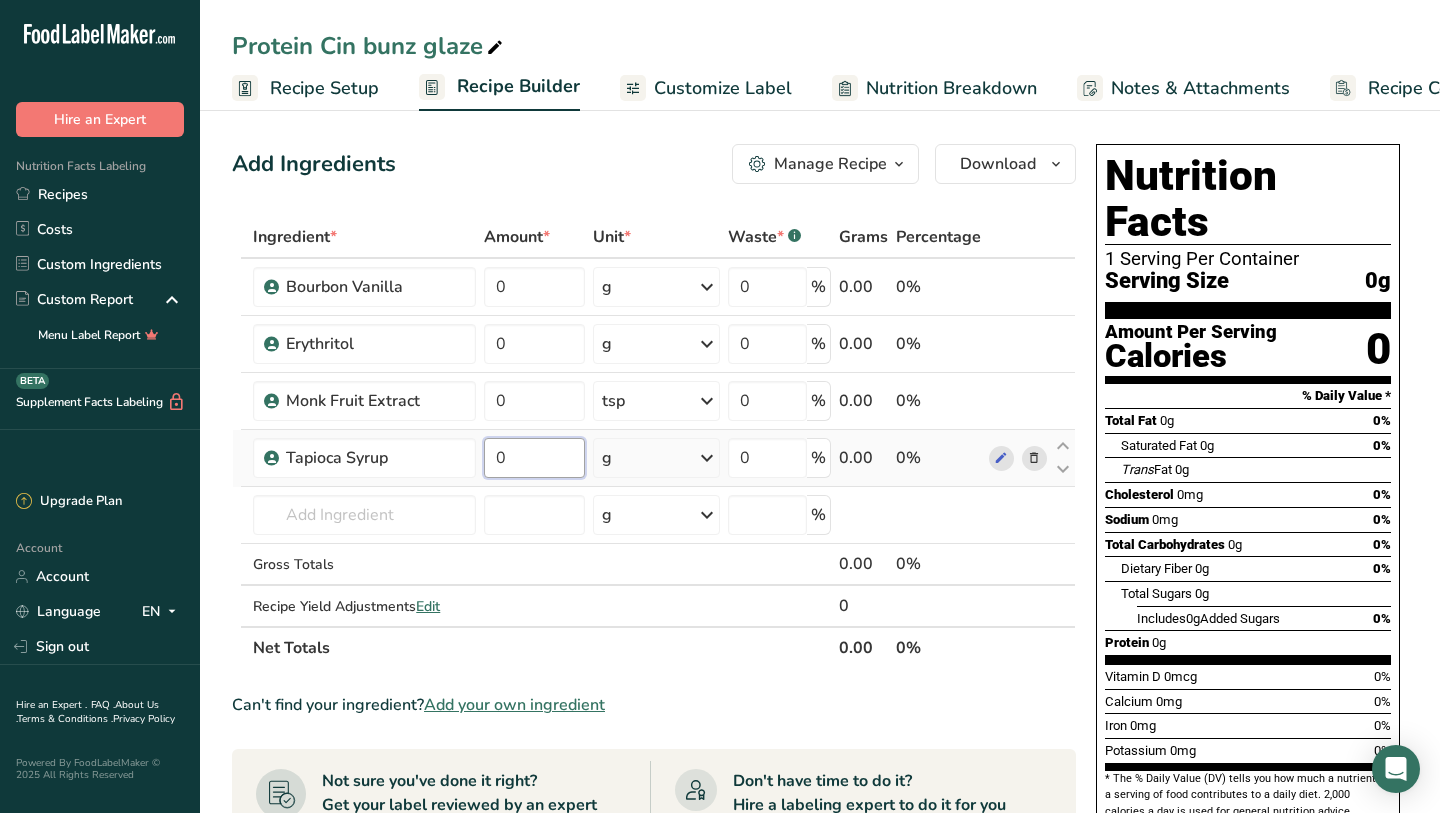 click on "0" at bounding box center (534, 458) 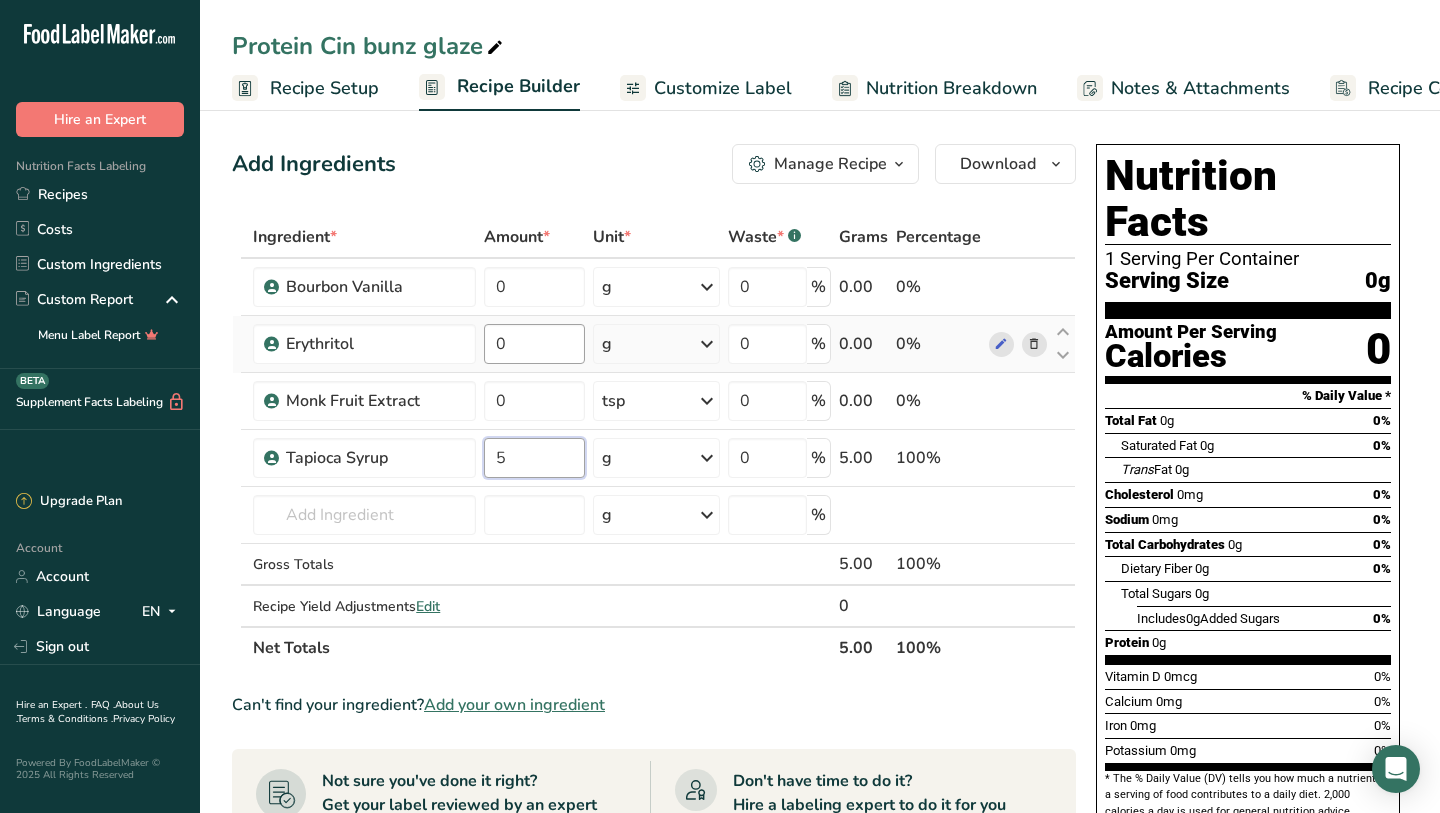type on "5" 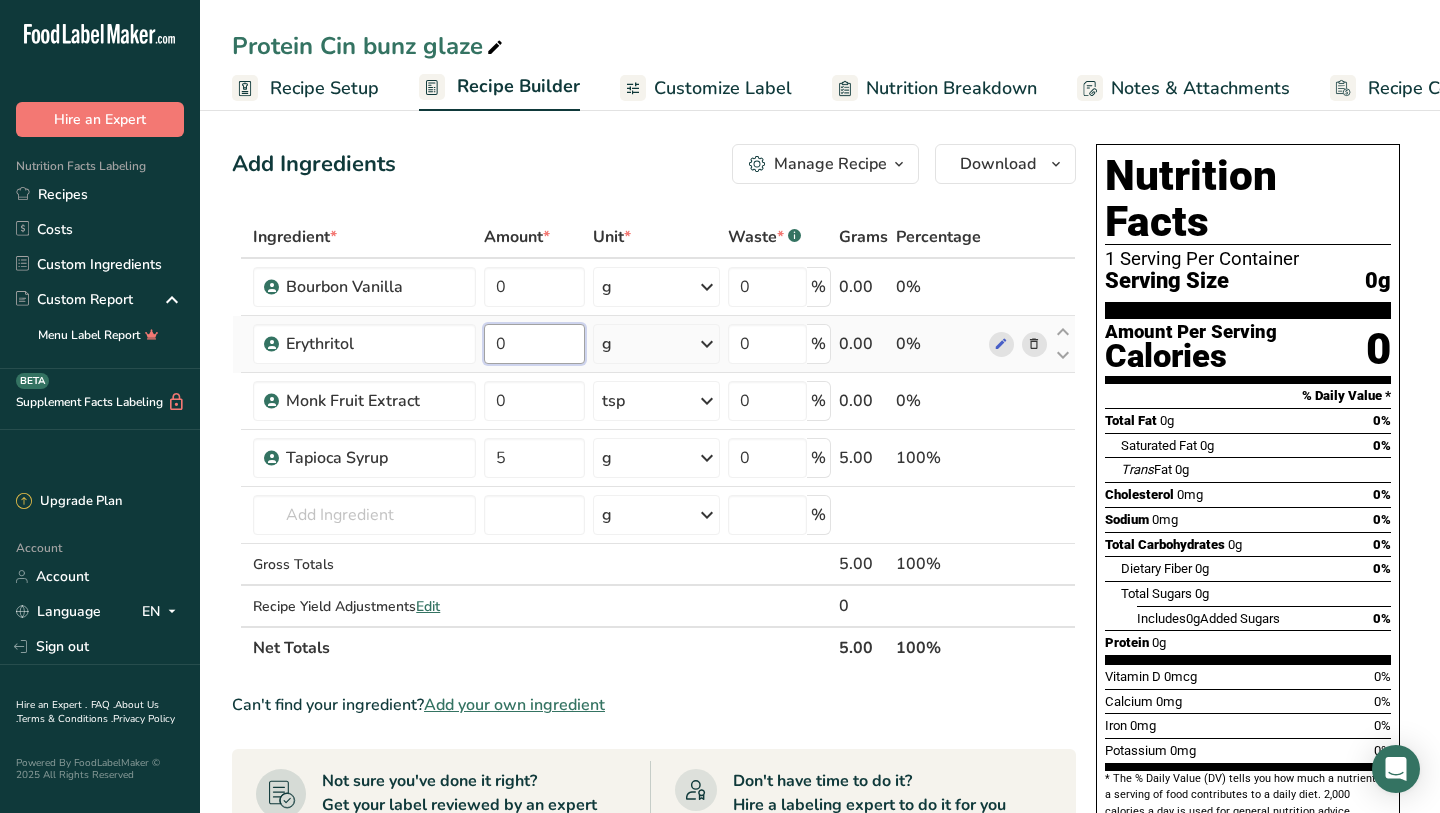 click on "Ingredient *
Amount *
Unit *
Waste *   .a-a{fill:#347362;}.b-a{fill:#fff;}          Grams
Percentage
Bourbon Vanilla
0
g
Weight Units
g
kg
mg
See more
Volume Units
l
mL
fl oz
See more
0
%
0.00
0%
Erythritol
0
g
Weight Units
g
kg
mg
See more
Volume Units
l
mL
fl oz
See more
0
%
0.00
0%
Monk Fruit Extract
0
tsp" at bounding box center (654, 442) 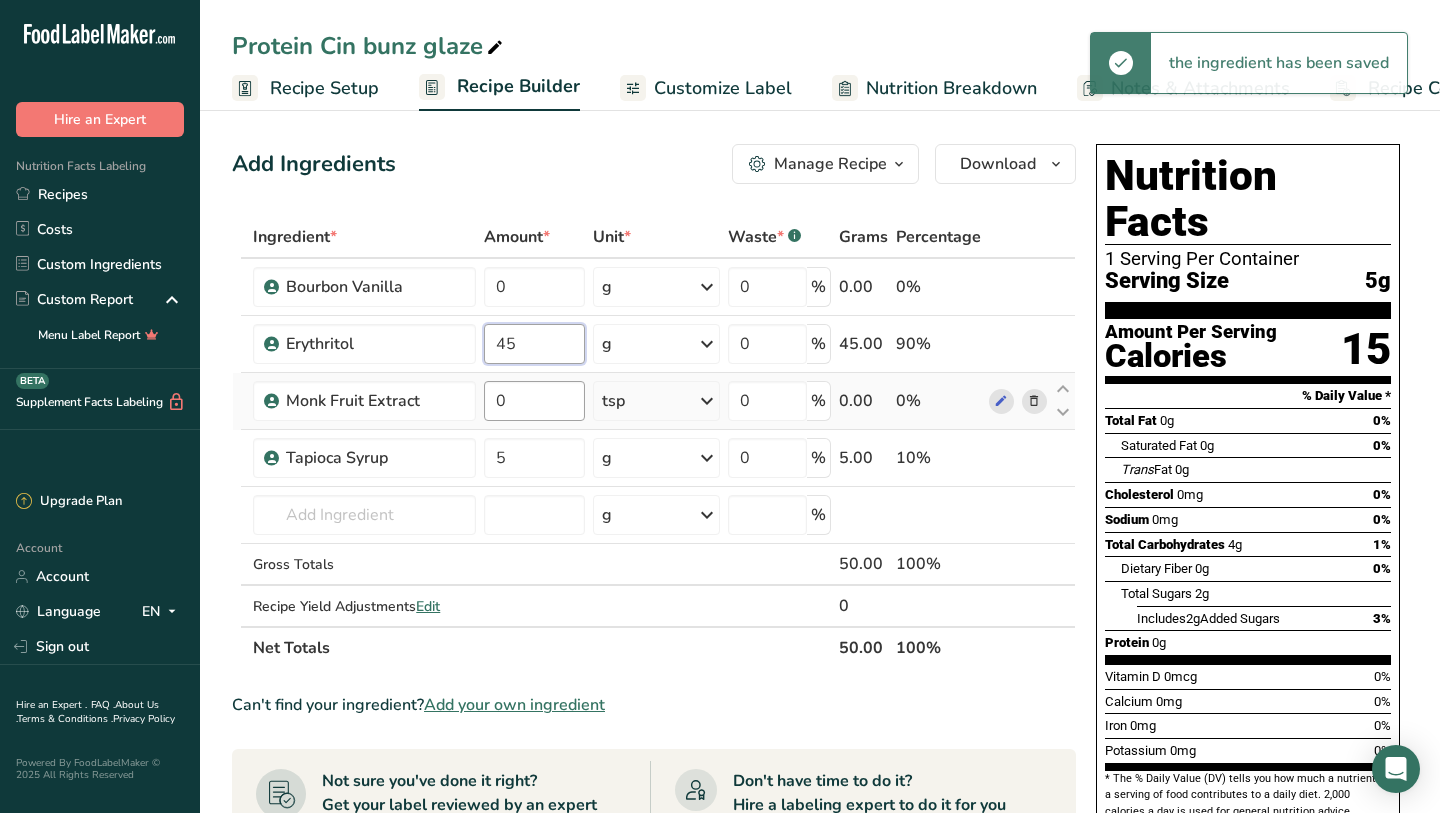 type on "45" 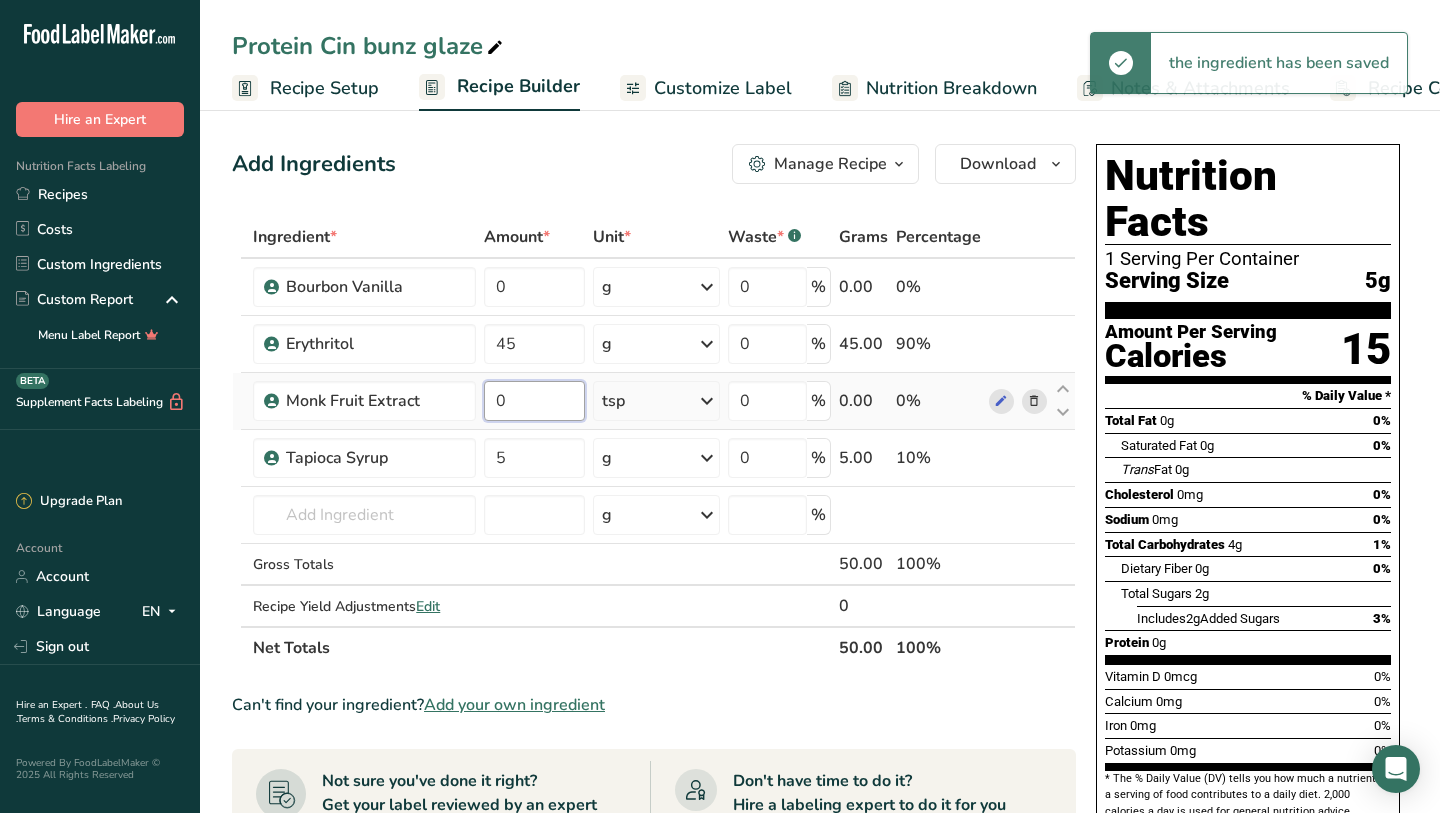 click on "Ingredient *
Amount *
Unit *
Waste *   .a-a{fill:#347362;}.b-a{fill:#fff;}          Grams
Percentage
Bourbon Vanilla
0
g
Weight Units
g
kg
mg
See more
Volume Units
l
mL
fl oz
See more
0
%
0.00
0%
Erythritol
45
g
Weight Units
g
kg
mg
See more
Volume Units
l
mL
fl oz
See more
0
%
45.00
90%
Monk Fruit Extract
0
tsp" at bounding box center (654, 442) 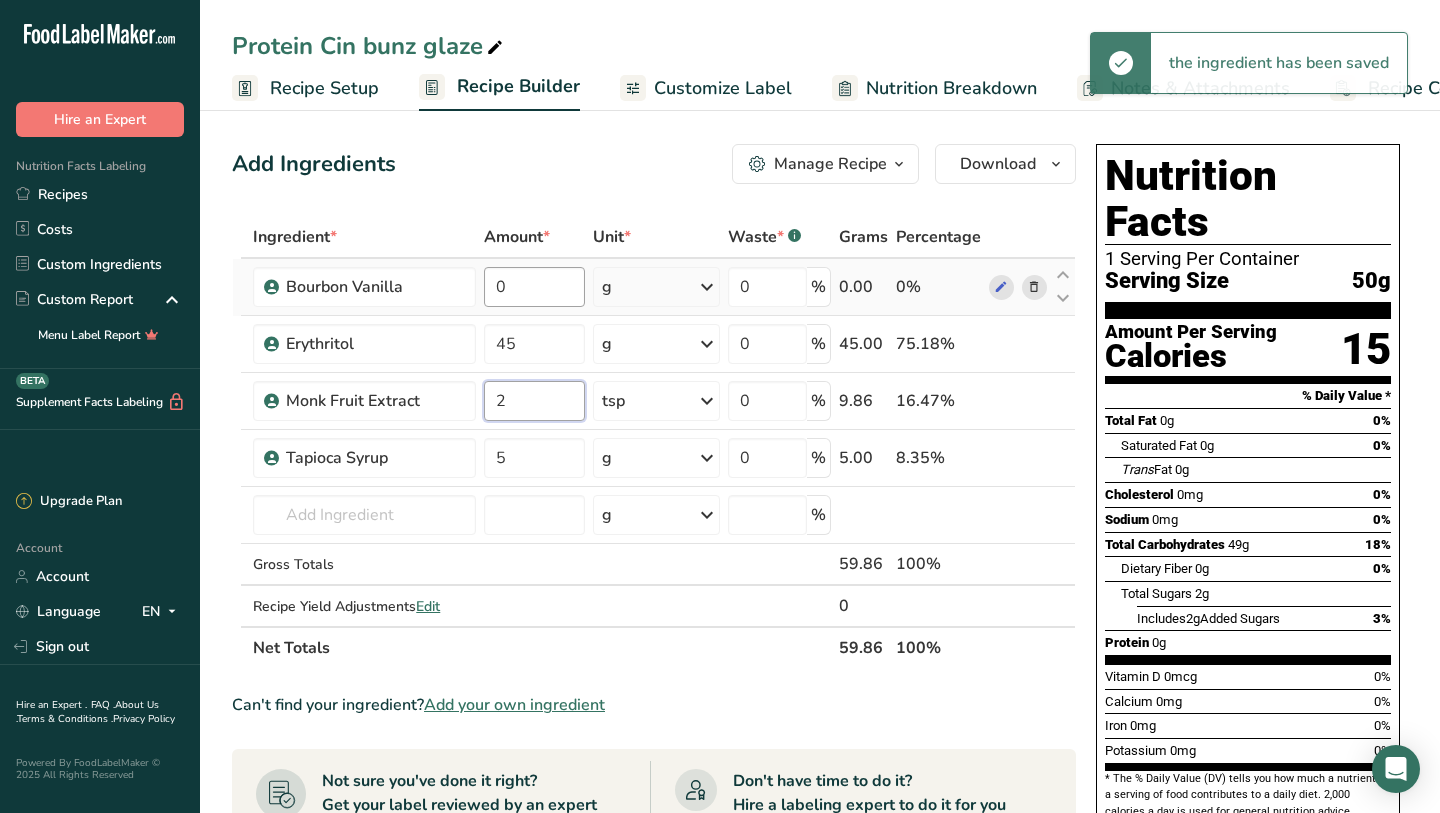 type on "2" 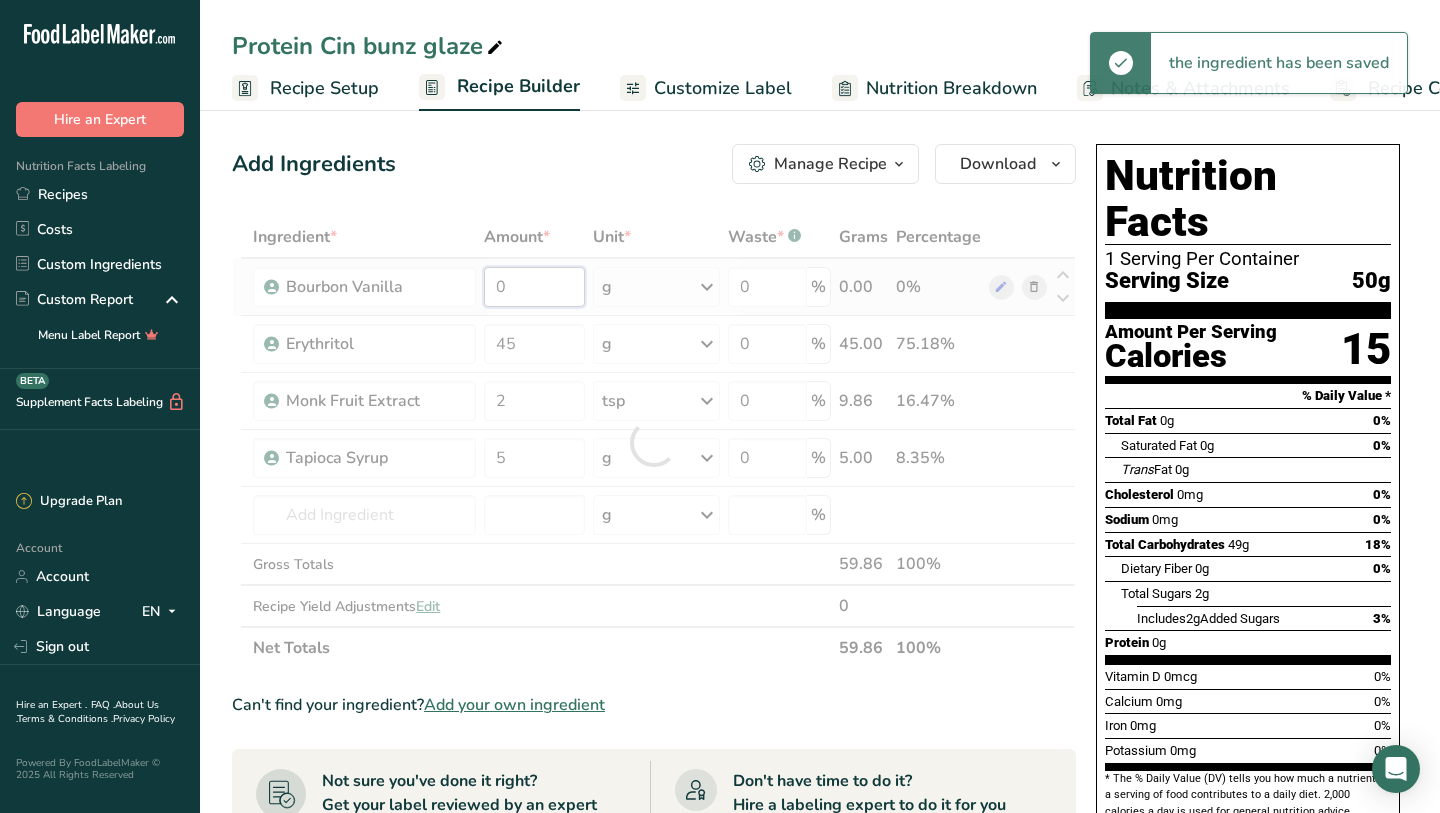 click on "Ingredient *
Amount *
Unit *
Waste *   .a-a{fill:#347362;}.b-a{fill:#fff;}          Grams
Percentage
Bourbon Vanilla
0
g
Weight Units
g
kg
mg
See more
Volume Units
l
mL
fl oz
See more
0
%
0.00
0%
Erythritol
45
g
Weight Units
g
kg
mg
See more
Volume Units
l
mL
fl oz
See more
0
%
45.00
75.18%
Monk Fruit Extract
2
tsp" at bounding box center (654, 442) 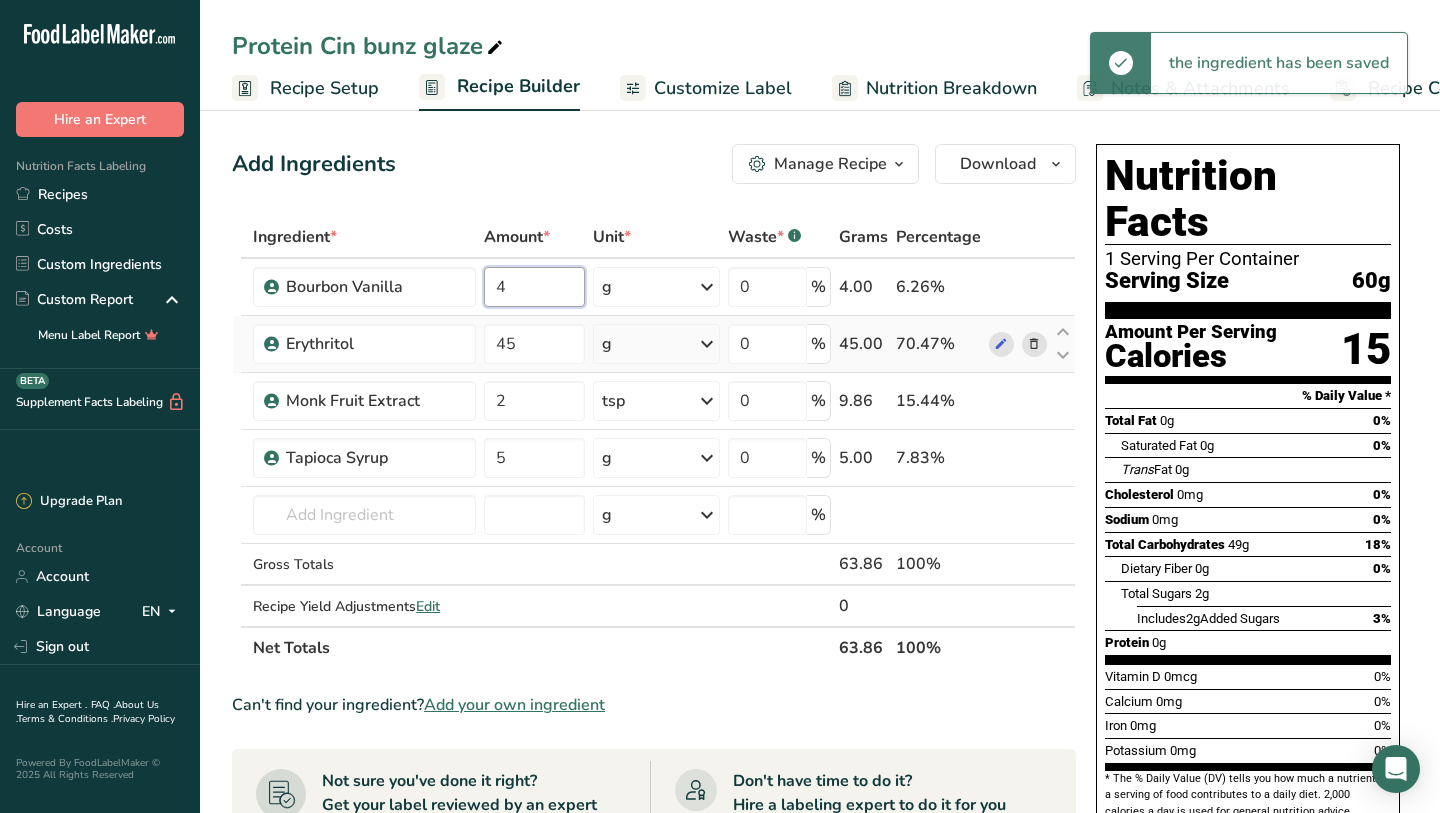 type on "4" 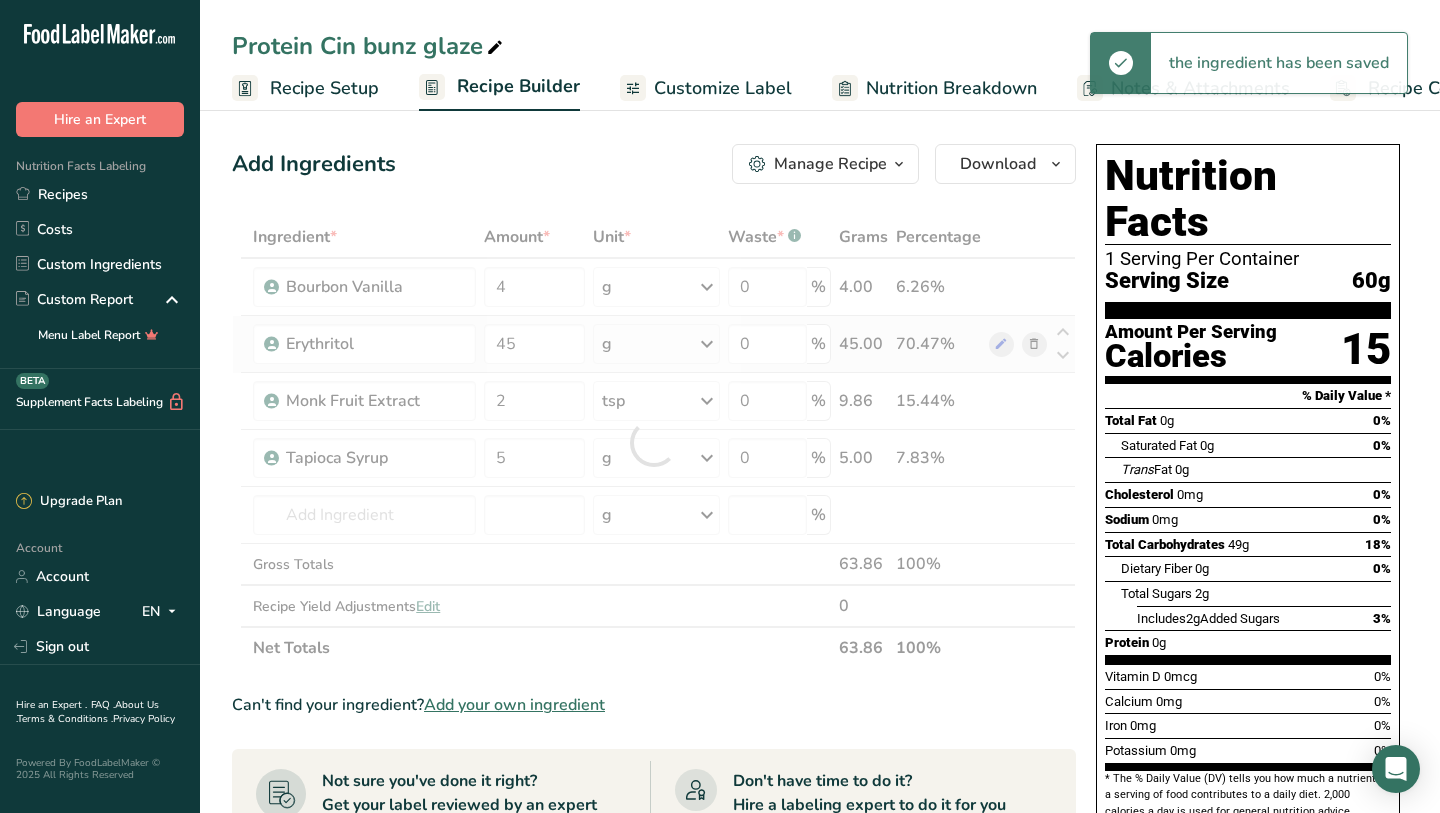 click on "Ingredient *
Amount *
Unit *
Waste *   .a-a{fill:#347362;}.b-a{fill:#fff;}          Grams
Percentage
Bourbon Vanilla
4
g
Weight Units
g
kg
mg
See more
Volume Units
l
mL
fl oz
See more
0
%
4.00
6.26%
Erythritol
45
g
Weight Units
g
kg
mg
See more
Volume Units
l
mL
fl oz
See more
0
%
45.00
70.47%
Monk Fruit Extract
2
tsp" at bounding box center [654, 442] 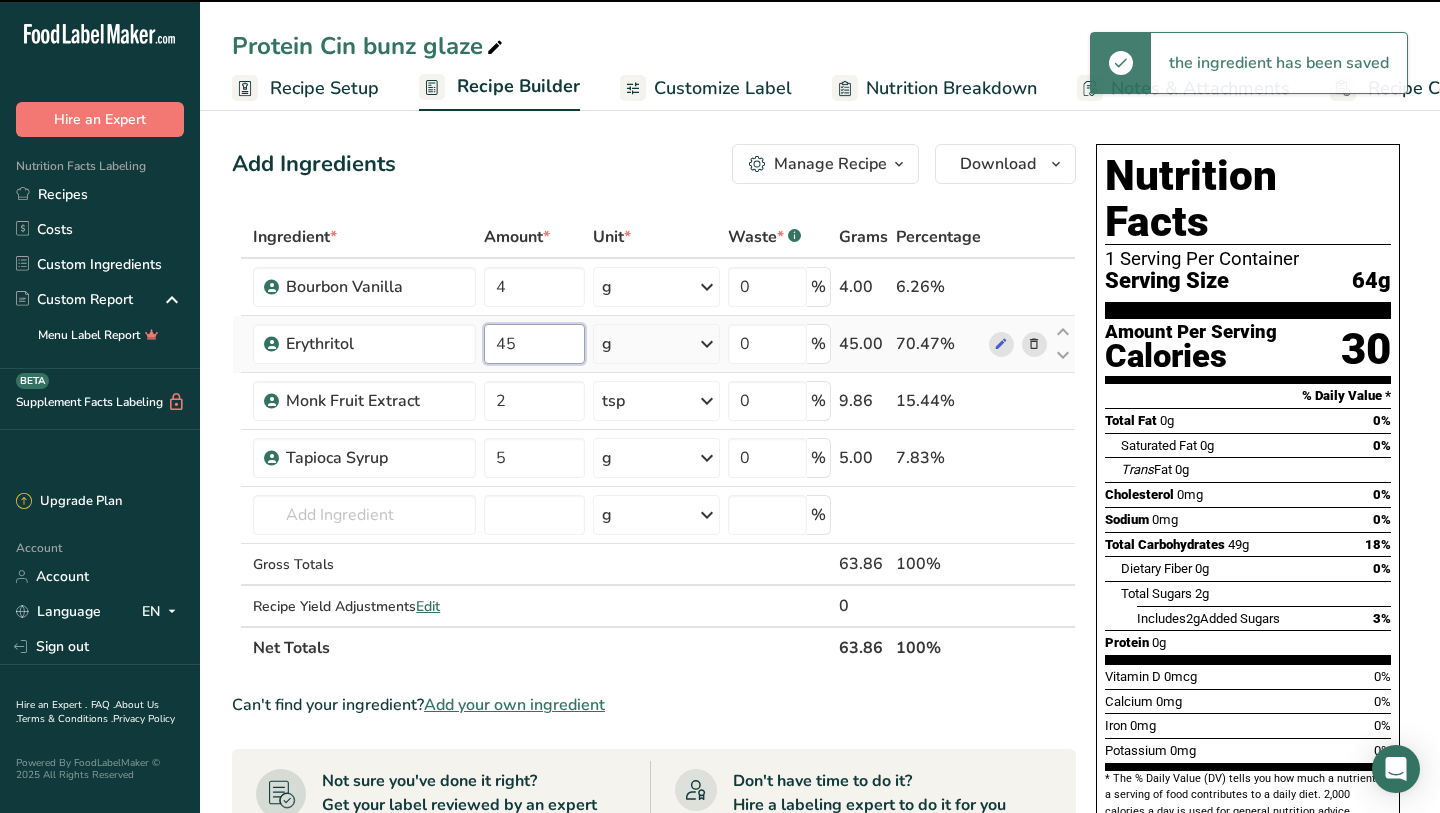 click on "45" at bounding box center [534, 344] 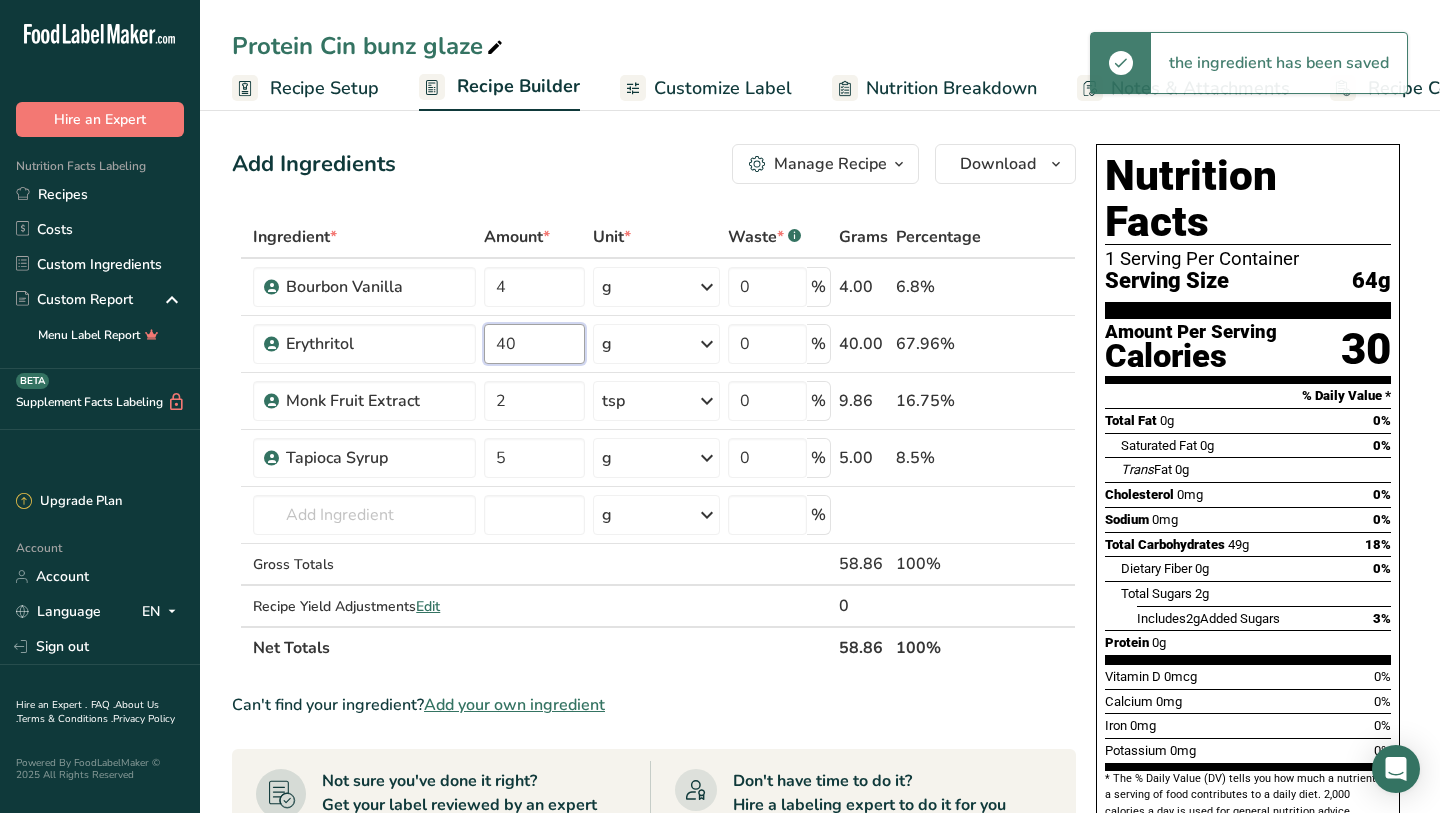type on "40" 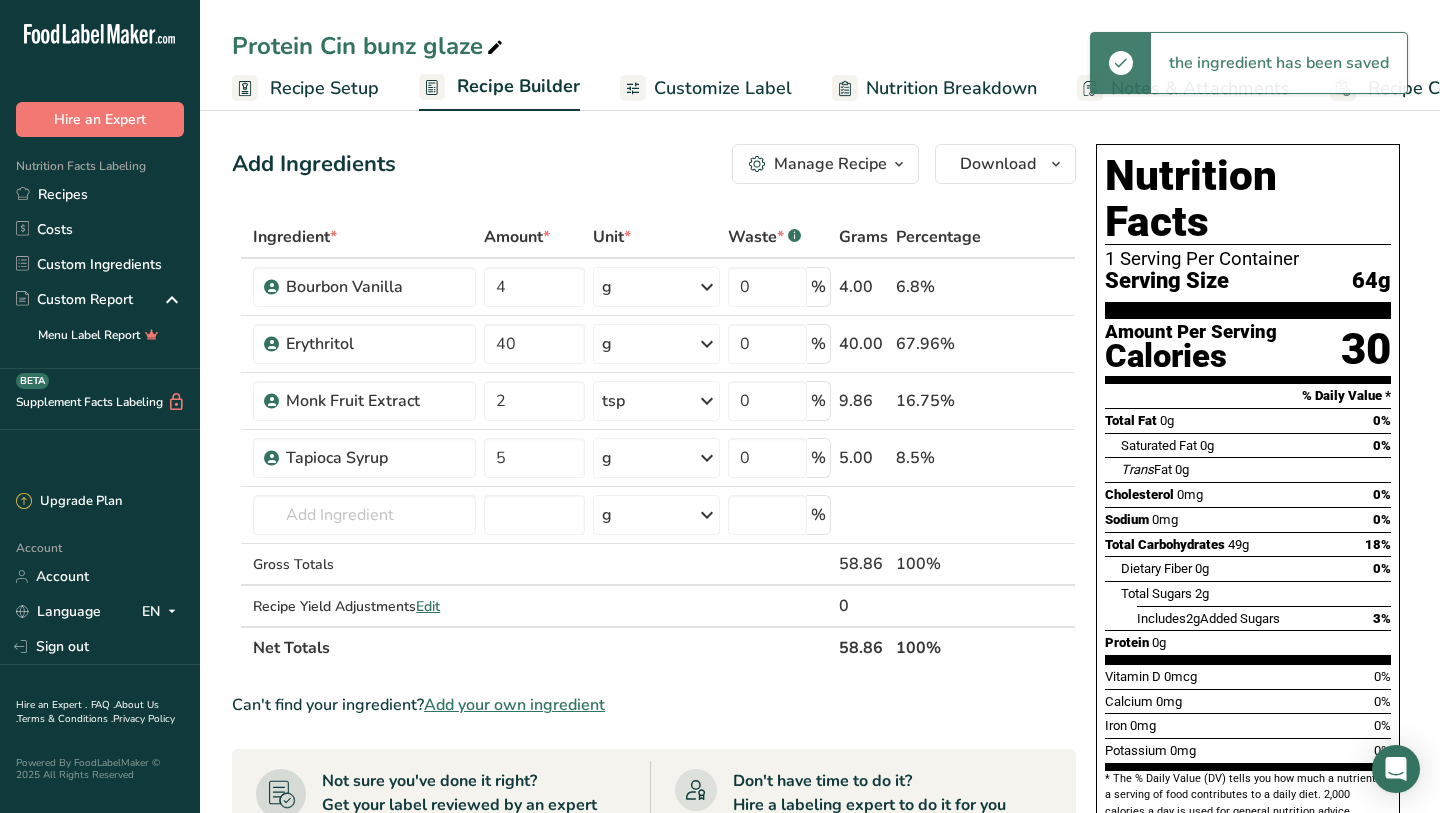 click on "Add Ingredients
Manage Recipe         Delete Recipe           Duplicate Recipe             Scale Recipe             Save as Sub-Recipe   .a-a{fill:#347362;}.b-a{fill:#fff;}                               Nutrition Breakdown                 Recipe Card
NEW
Amino Acids Pattern Report             Activity History
Download
Choose your preferred label style
Standard FDA label
Standard FDA label
The most common format for nutrition facts labels in compliance with the FDA's typeface, style and requirements
Tabular FDA label
A label format compliant with the FDA regulations presented in a tabular (horizontal) display.
Linear FDA label
A simple linear display for small sized packages.
Simplified FDA label" at bounding box center (660, 720) 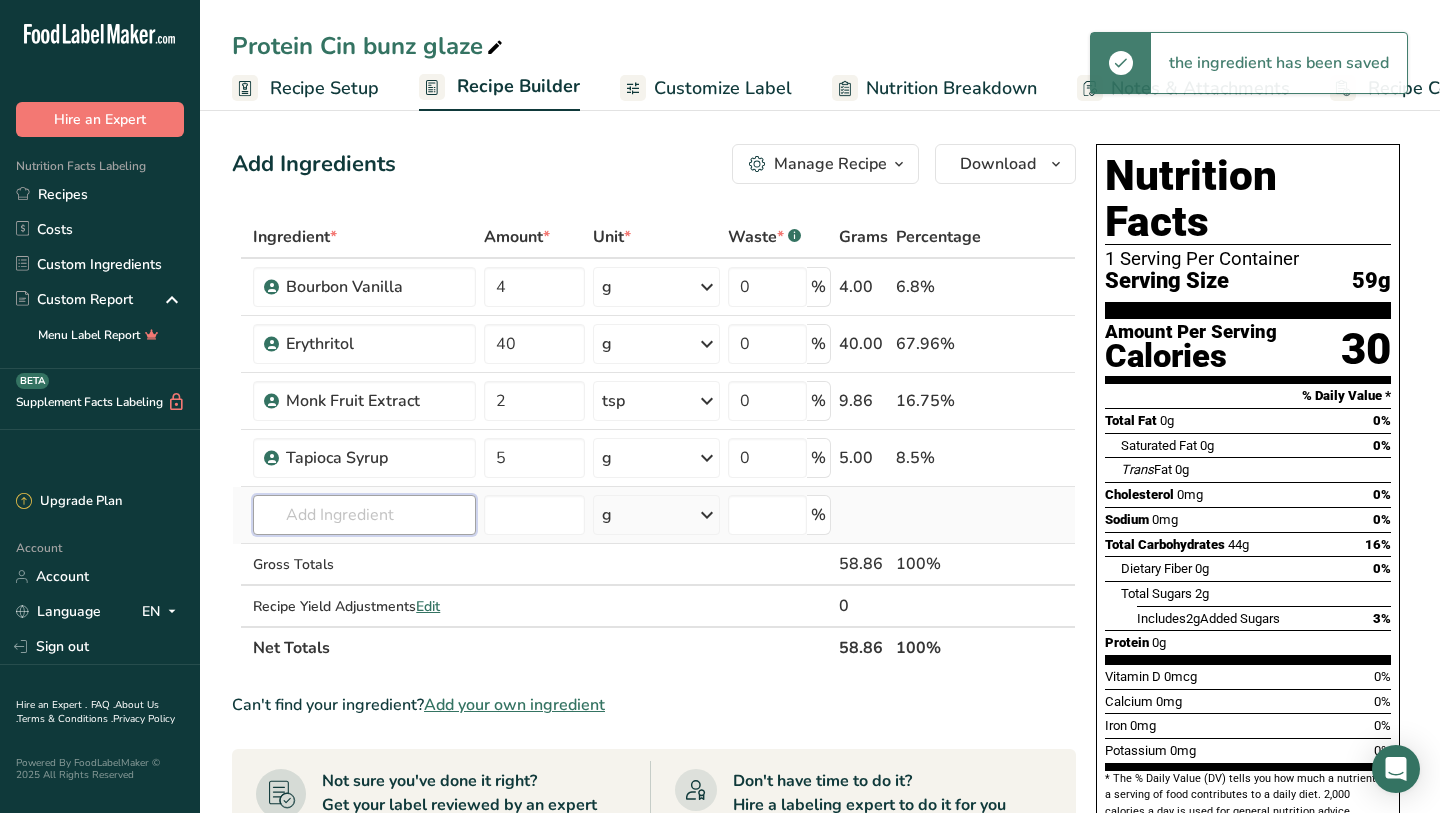 click at bounding box center [364, 515] 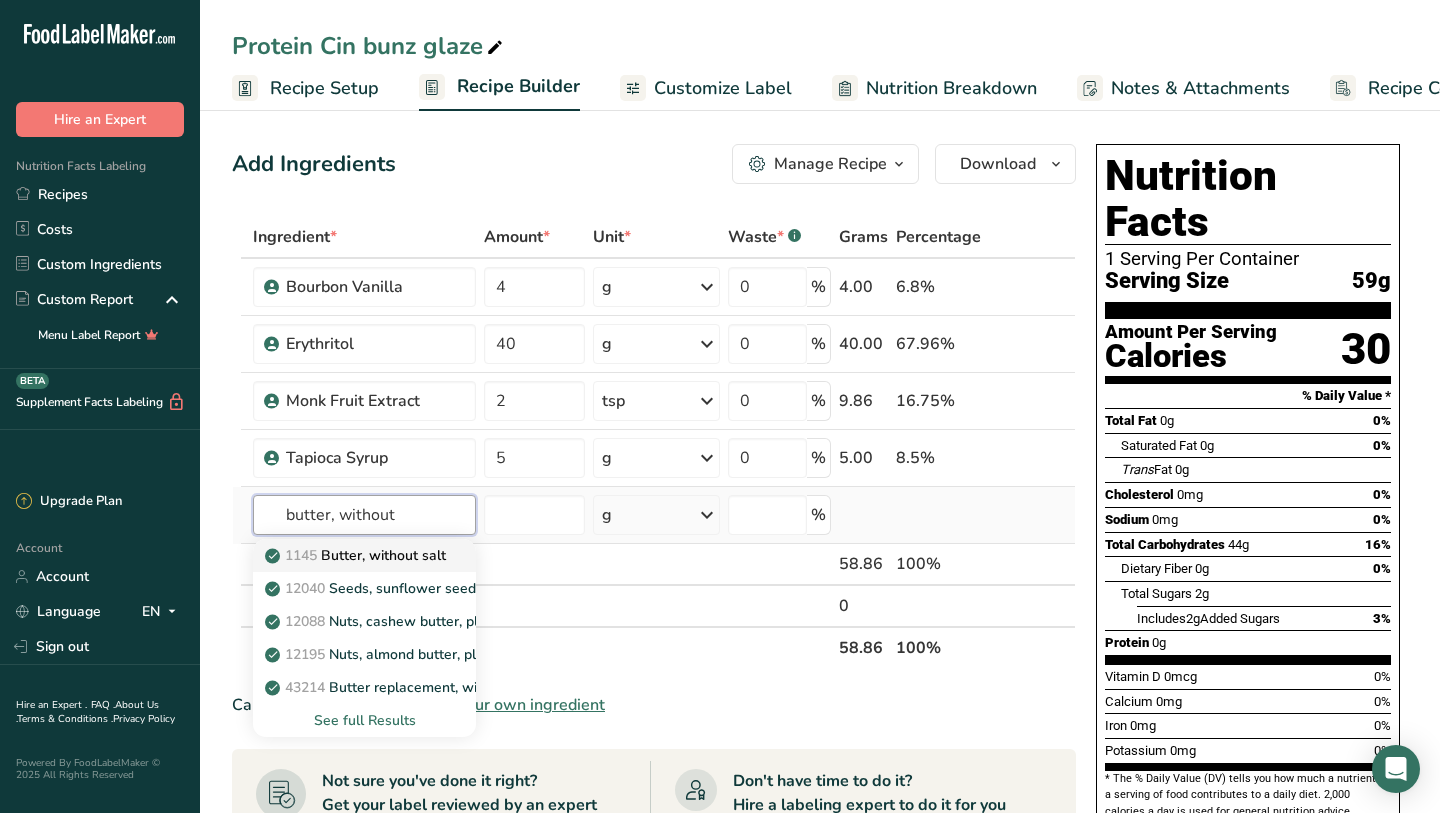 type on "butter, without" 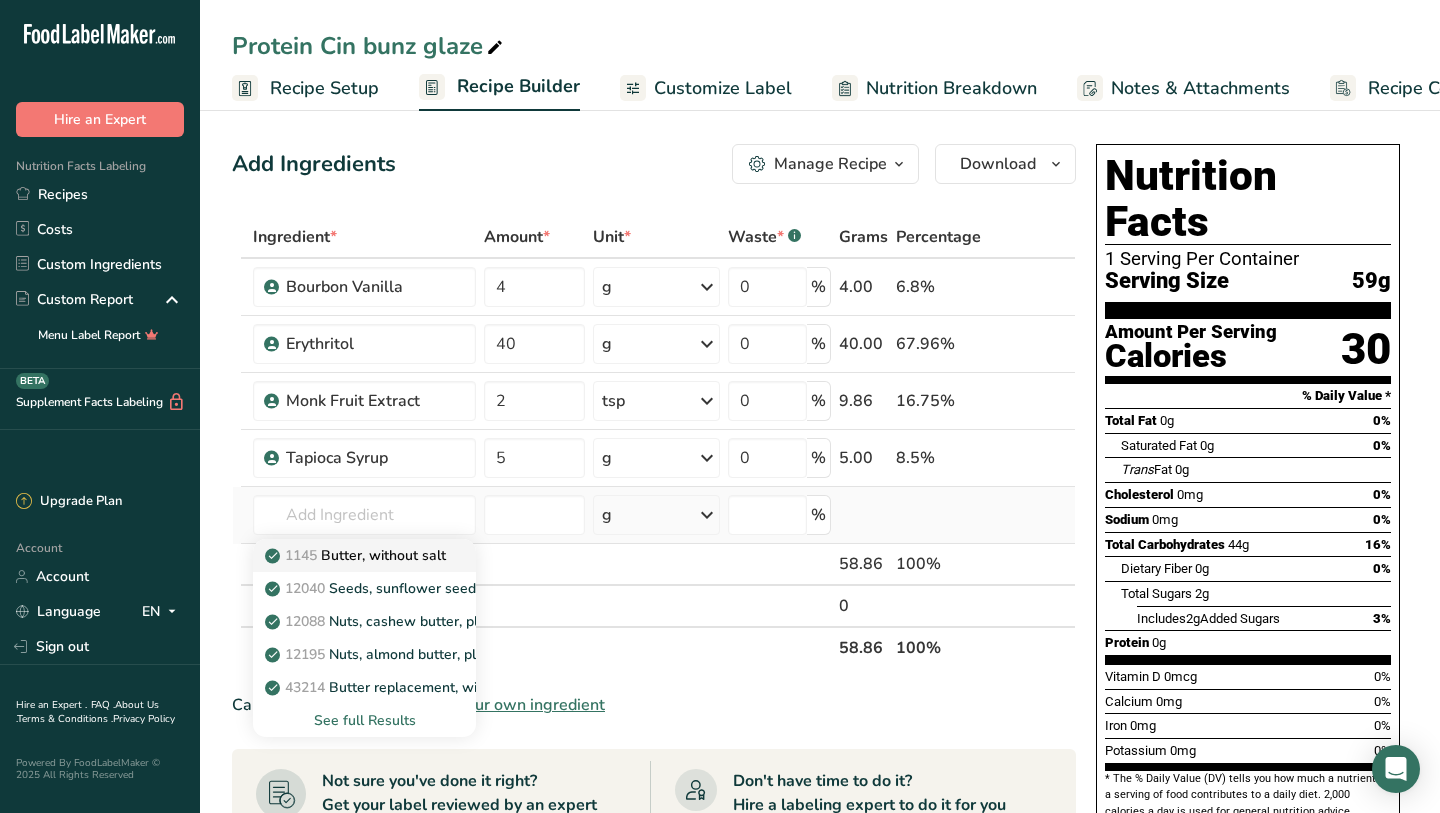 click on "1145
Butter, without salt" at bounding box center [357, 555] 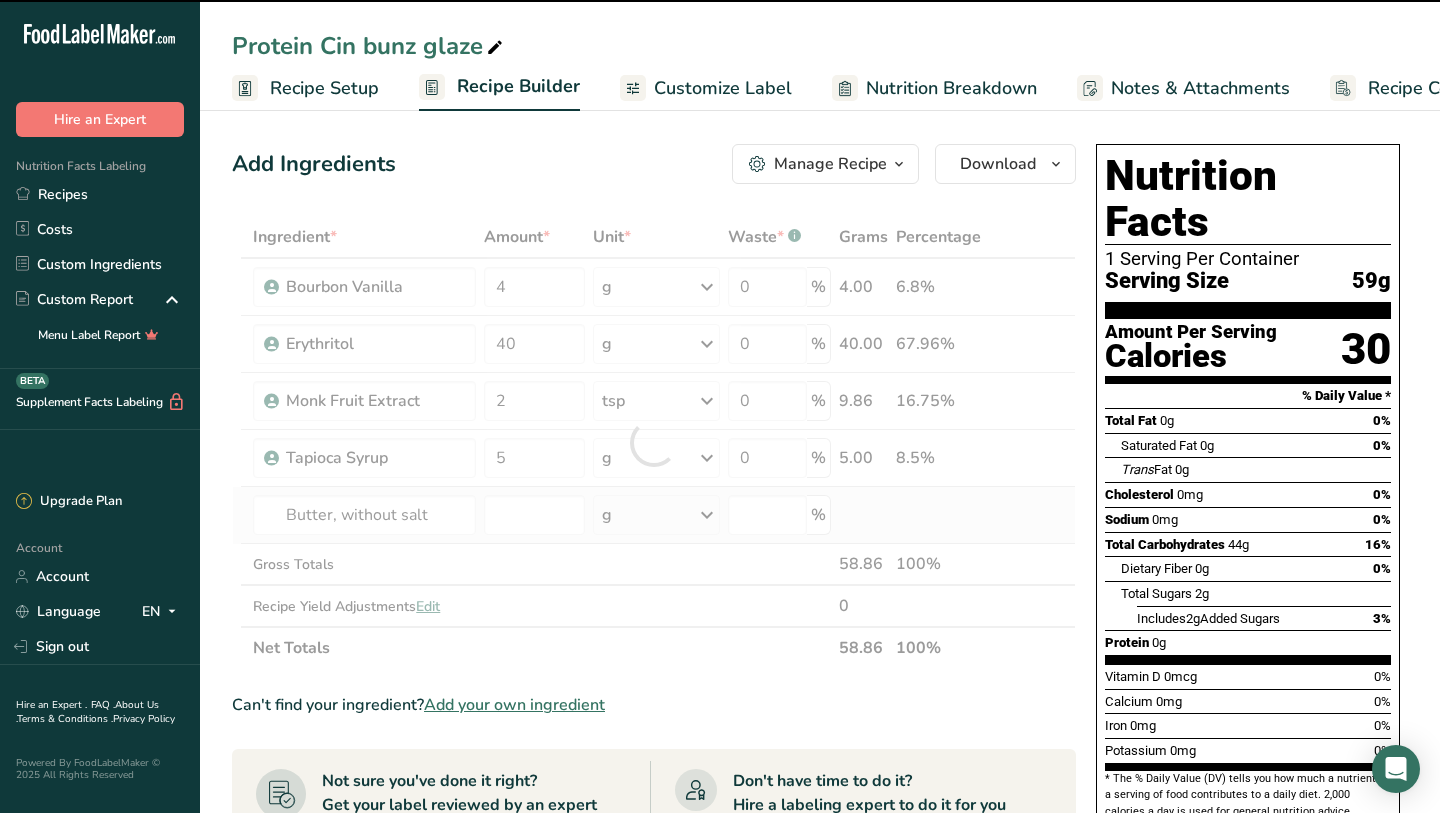 type on "0" 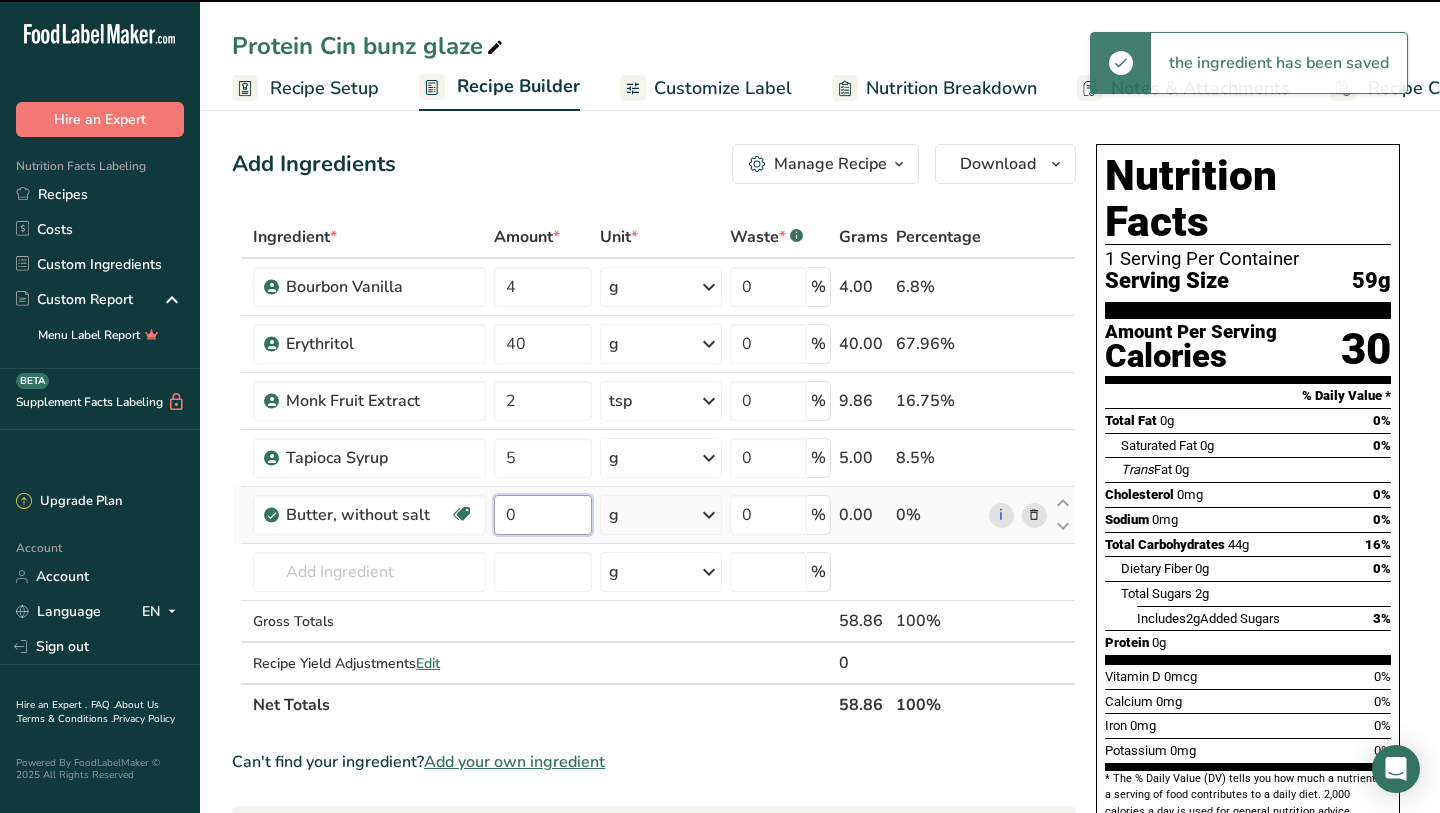 click on "0" at bounding box center [543, 515] 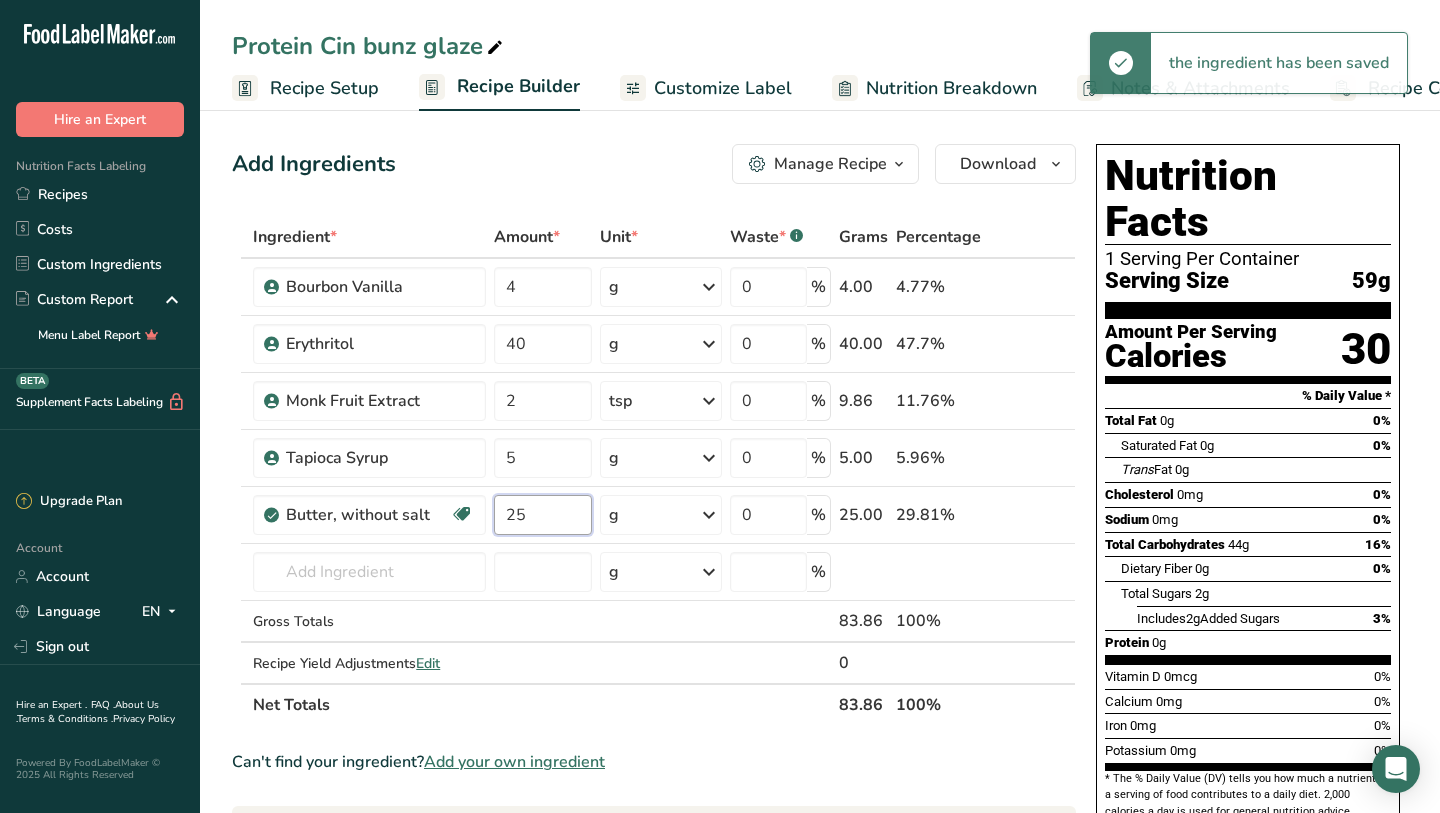 type on "25" 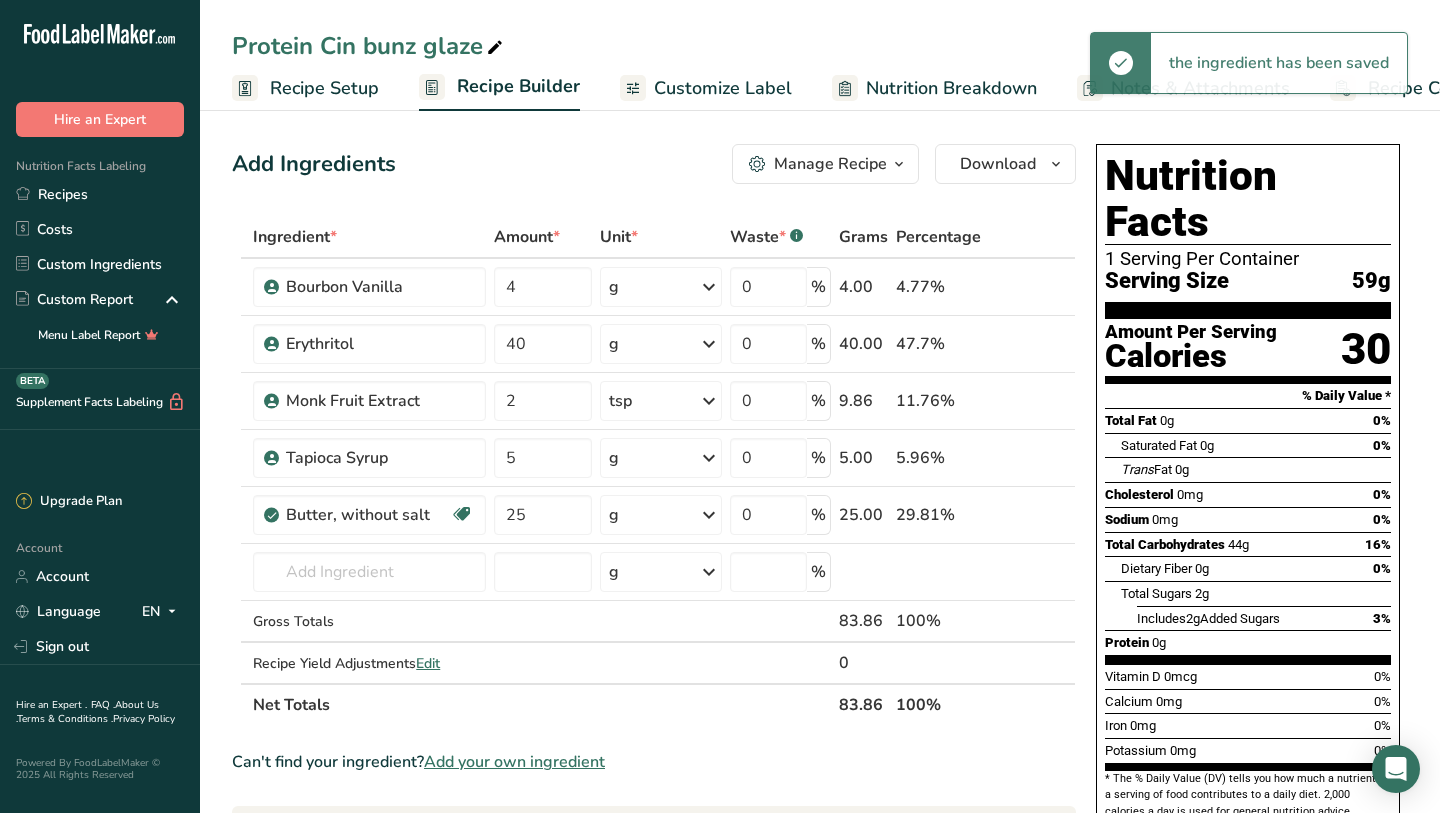 click on "Sodium
0mg
0%" at bounding box center [1248, 519] 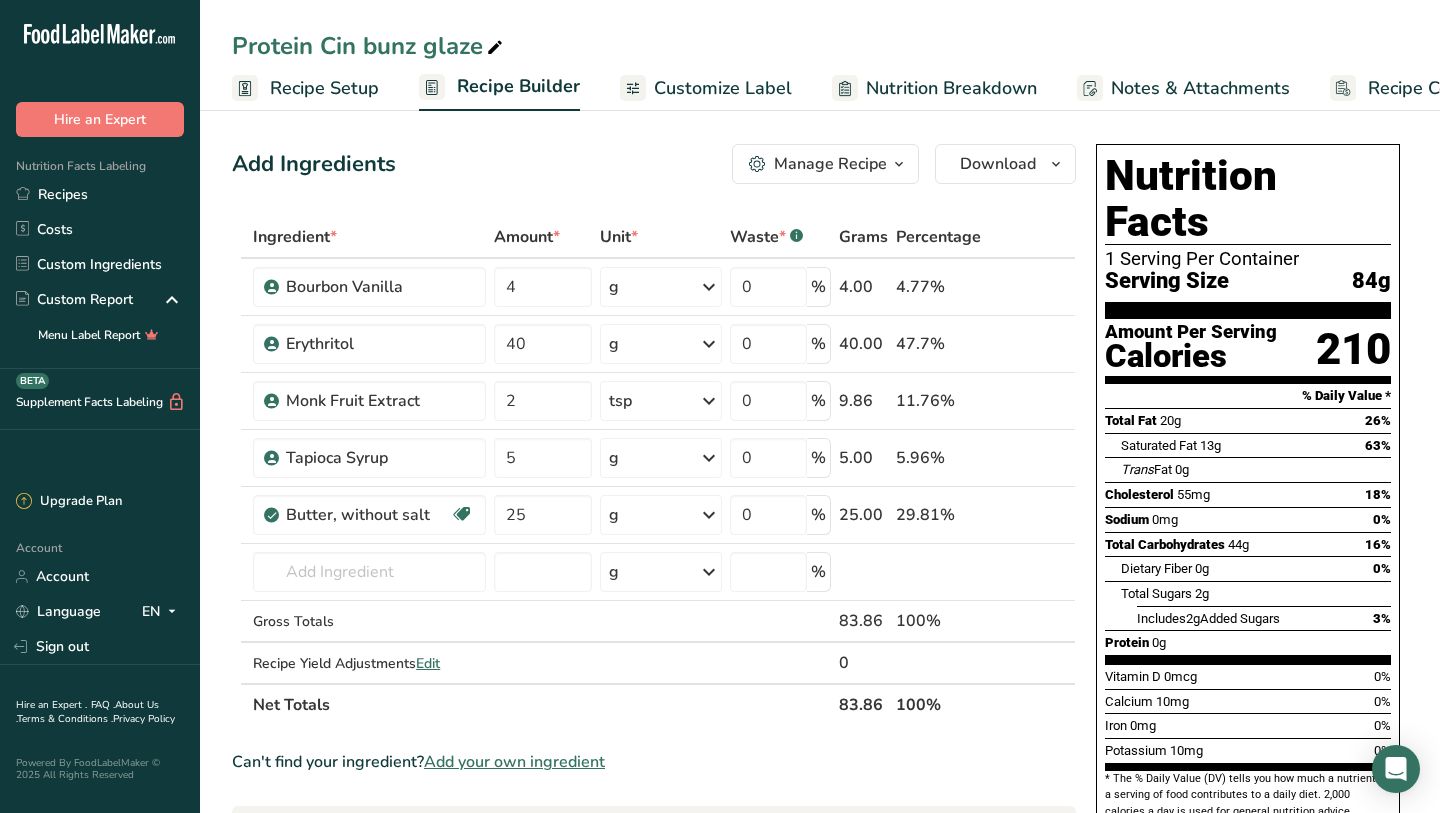 click on "Recipe Setup" at bounding box center (324, 88) 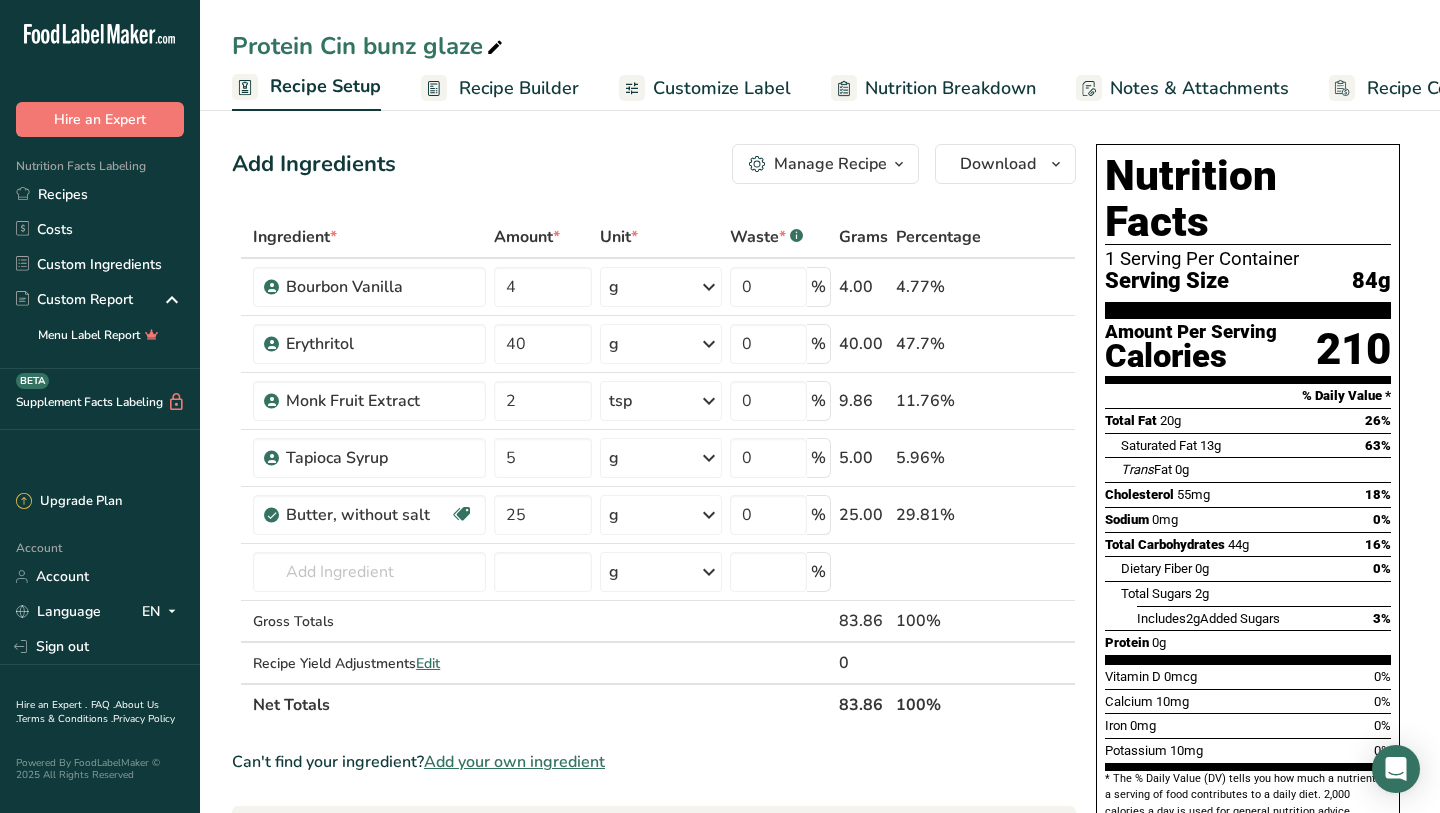 scroll, scrollTop: 0, scrollLeft: 7, axis: horizontal 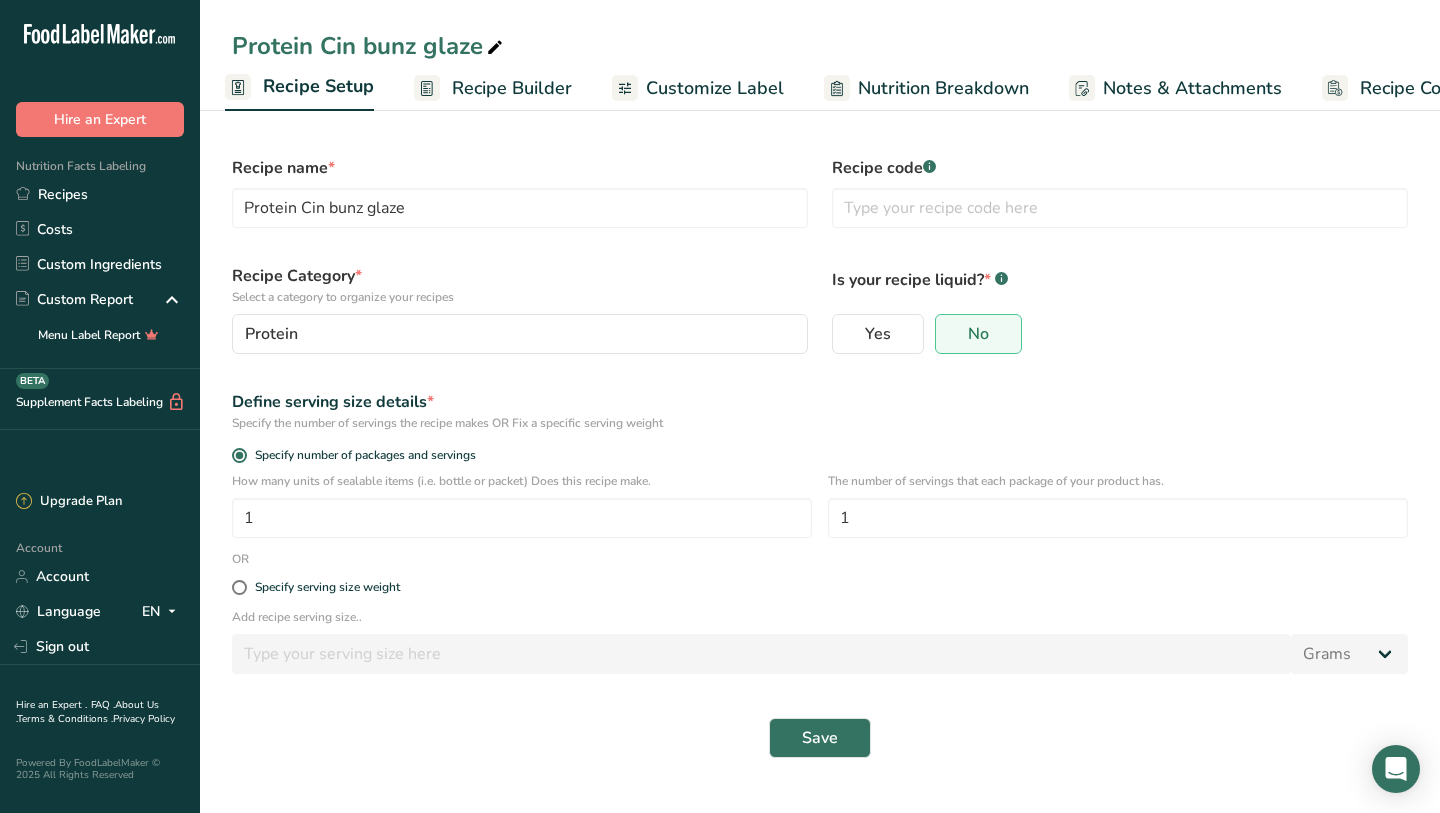 click on "Recipe Builder" at bounding box center [493, 88] 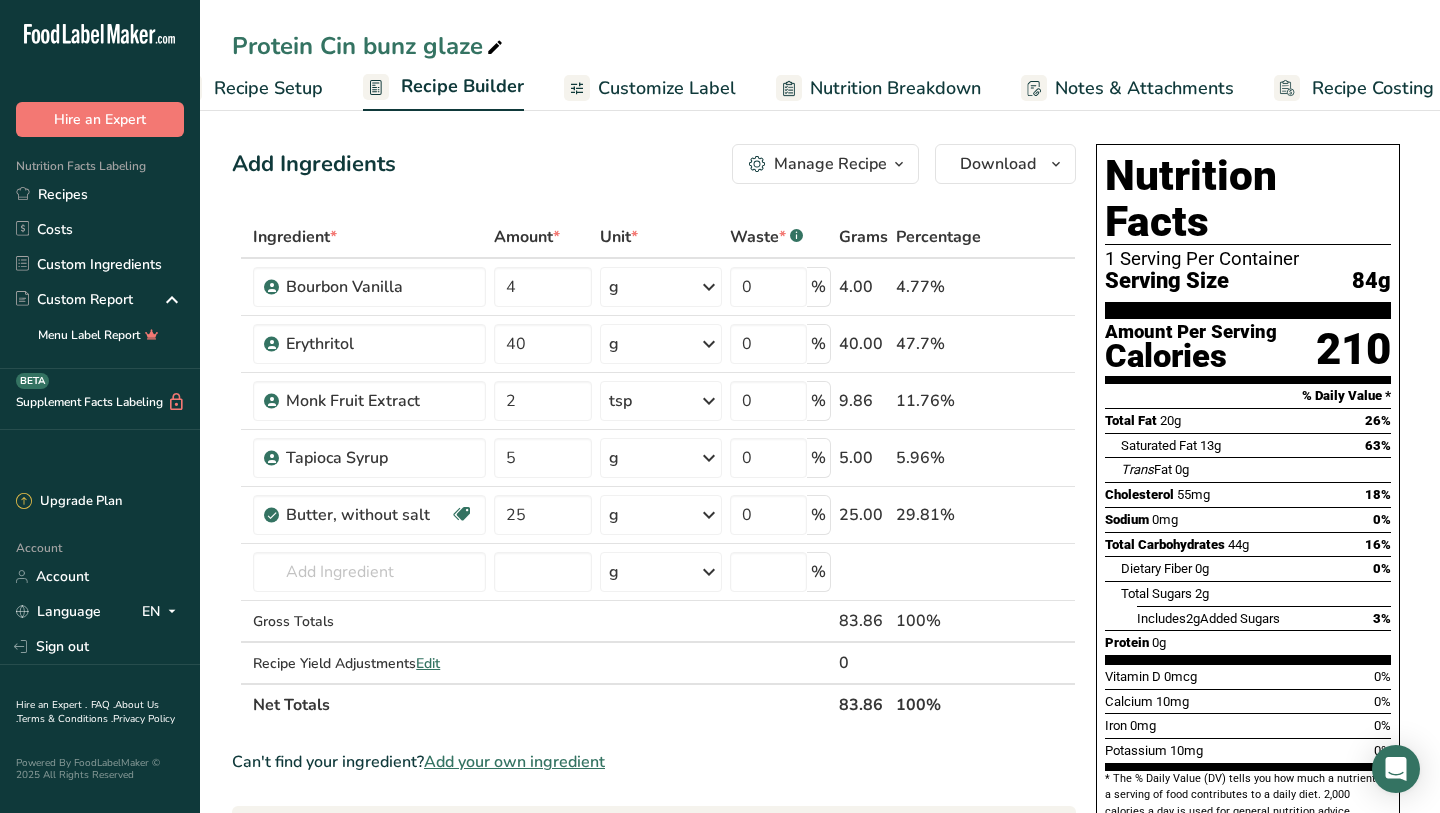 scroll, scrollTop: 0, scrollLeft: 81, axis: horizontal 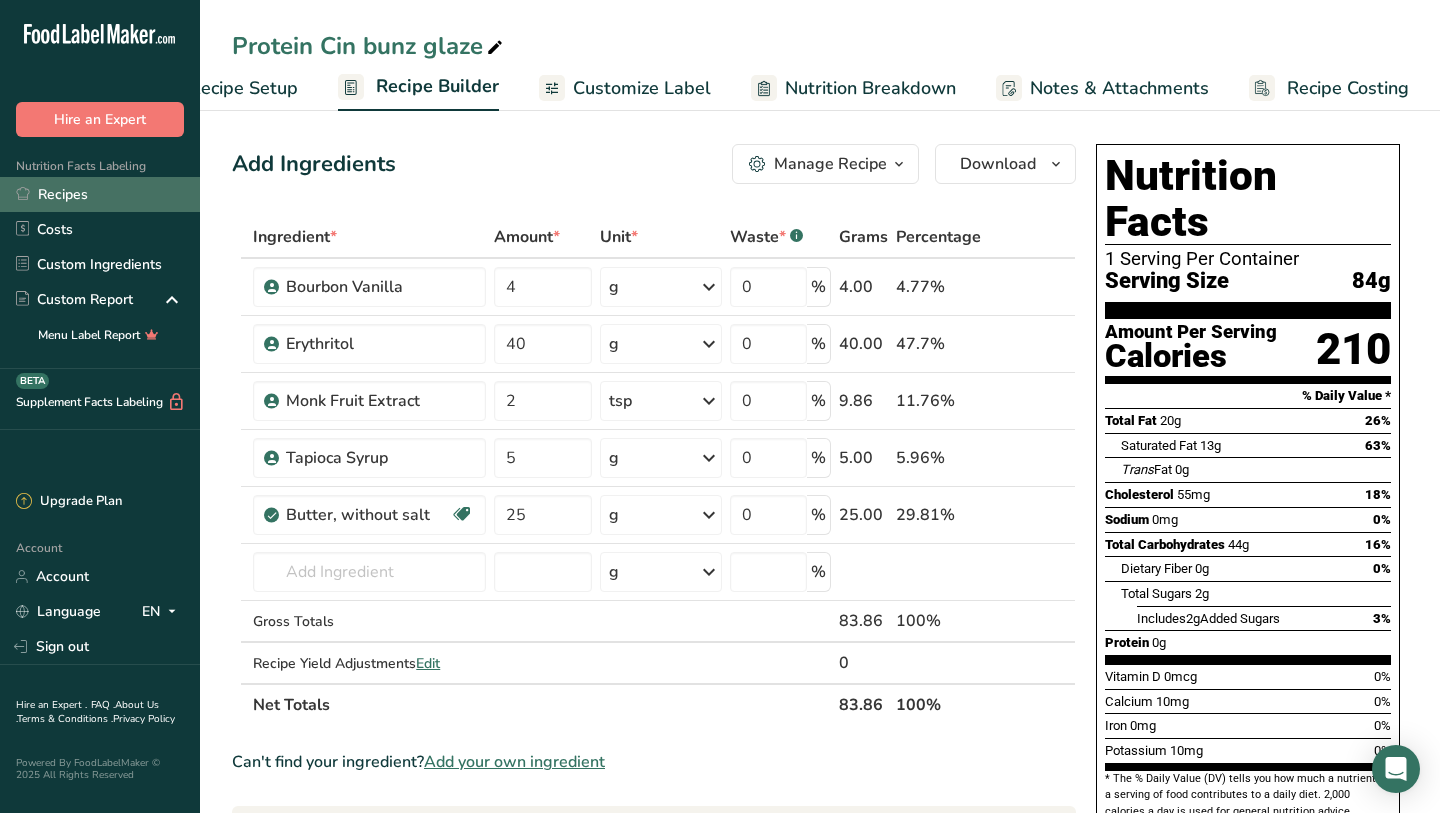 click on "Recipes" at bounding box center [100, 194] 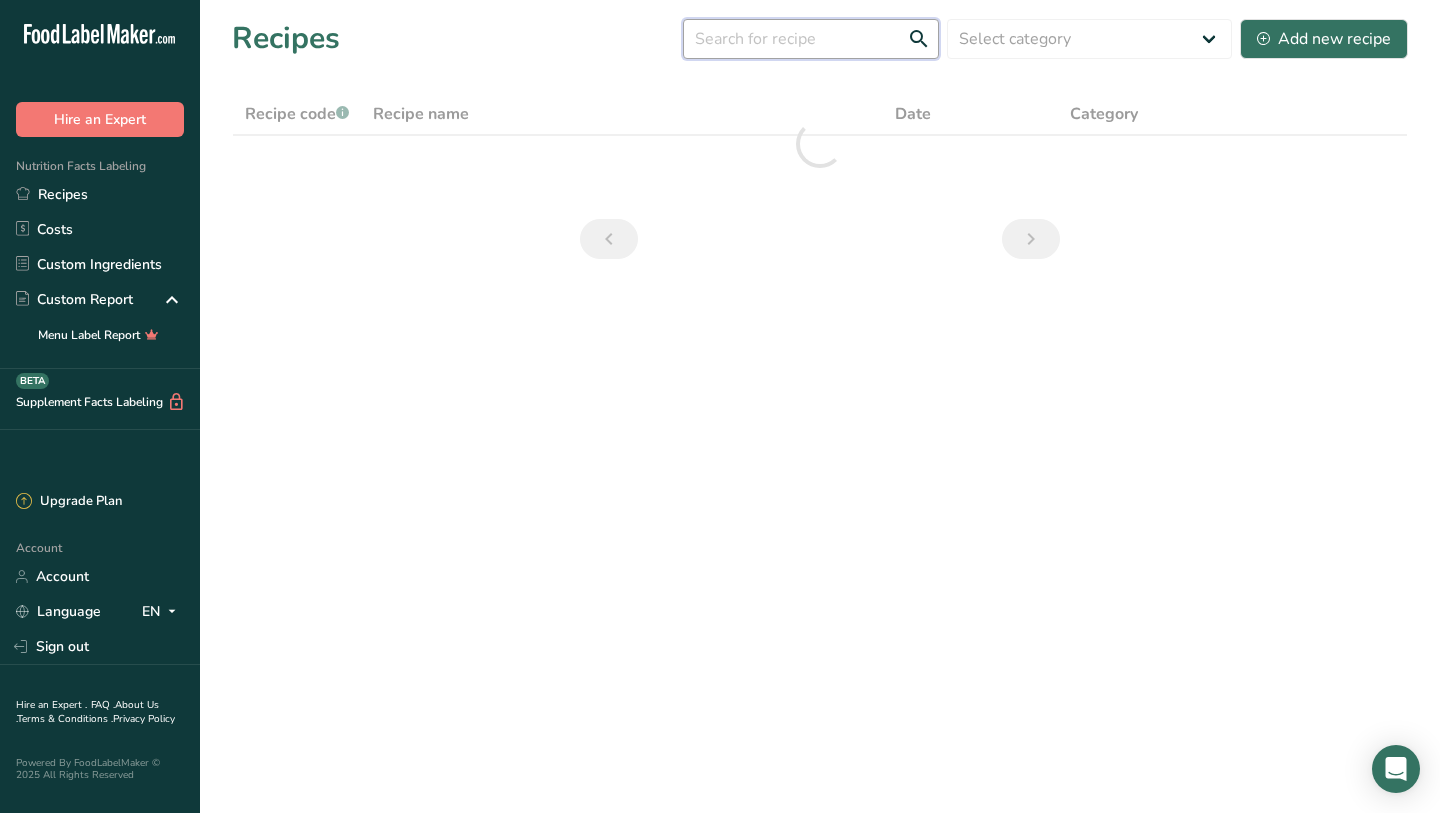click at bounding box center [811, 39] 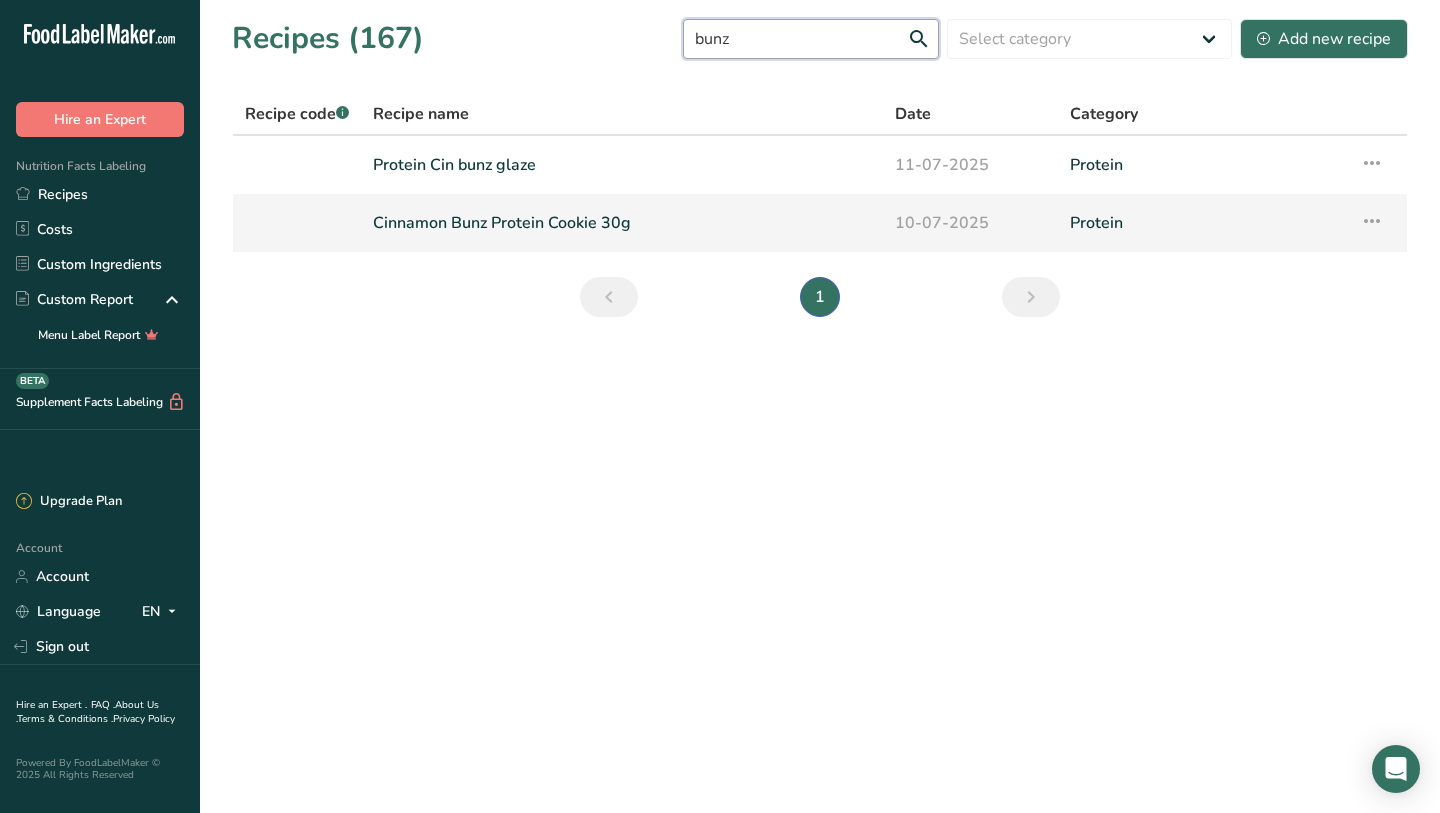 type on "bunz" 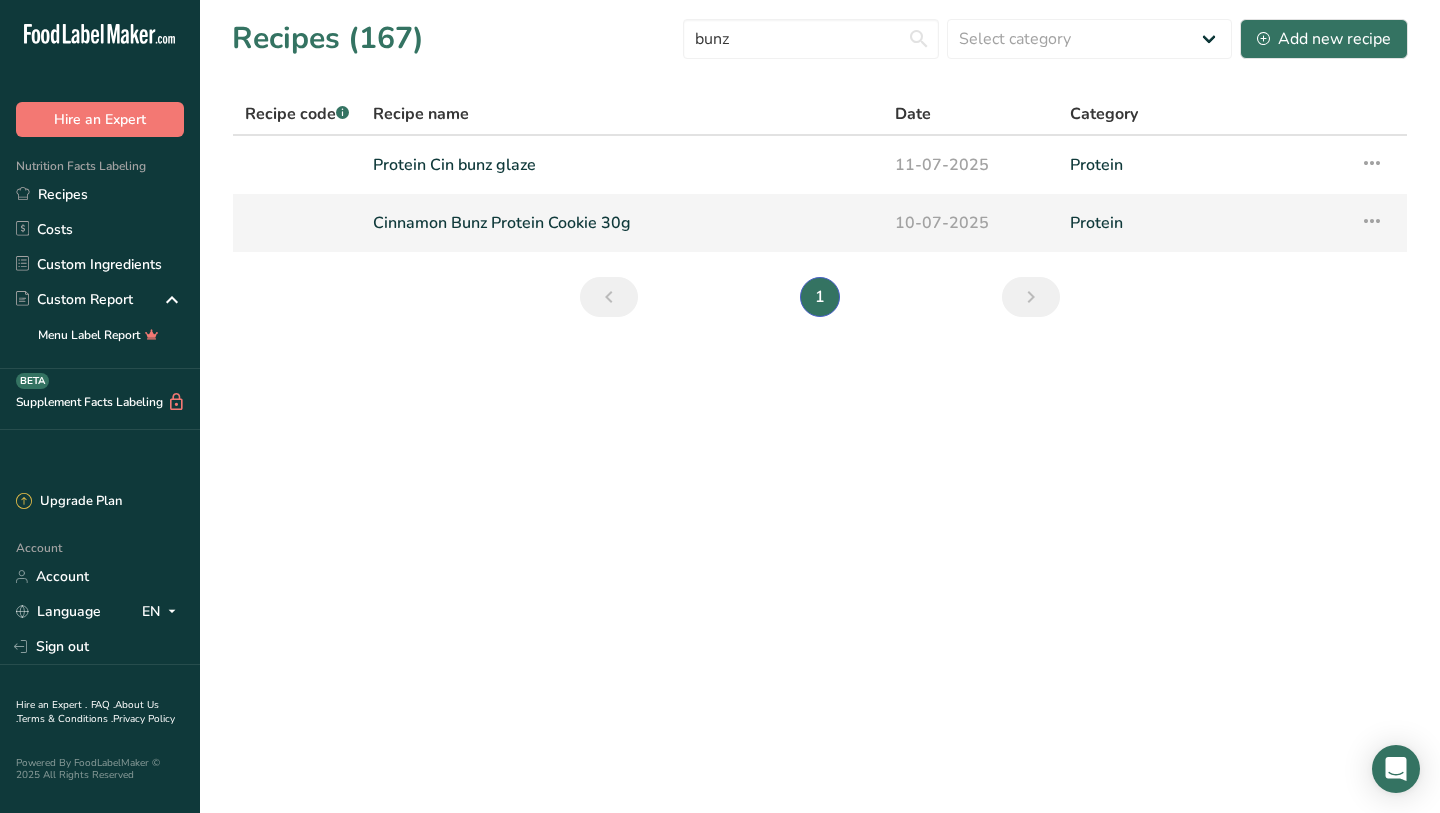 click on "Cinnamon Bunz Protein Cookie 30g" at bounding box center (622, 223) 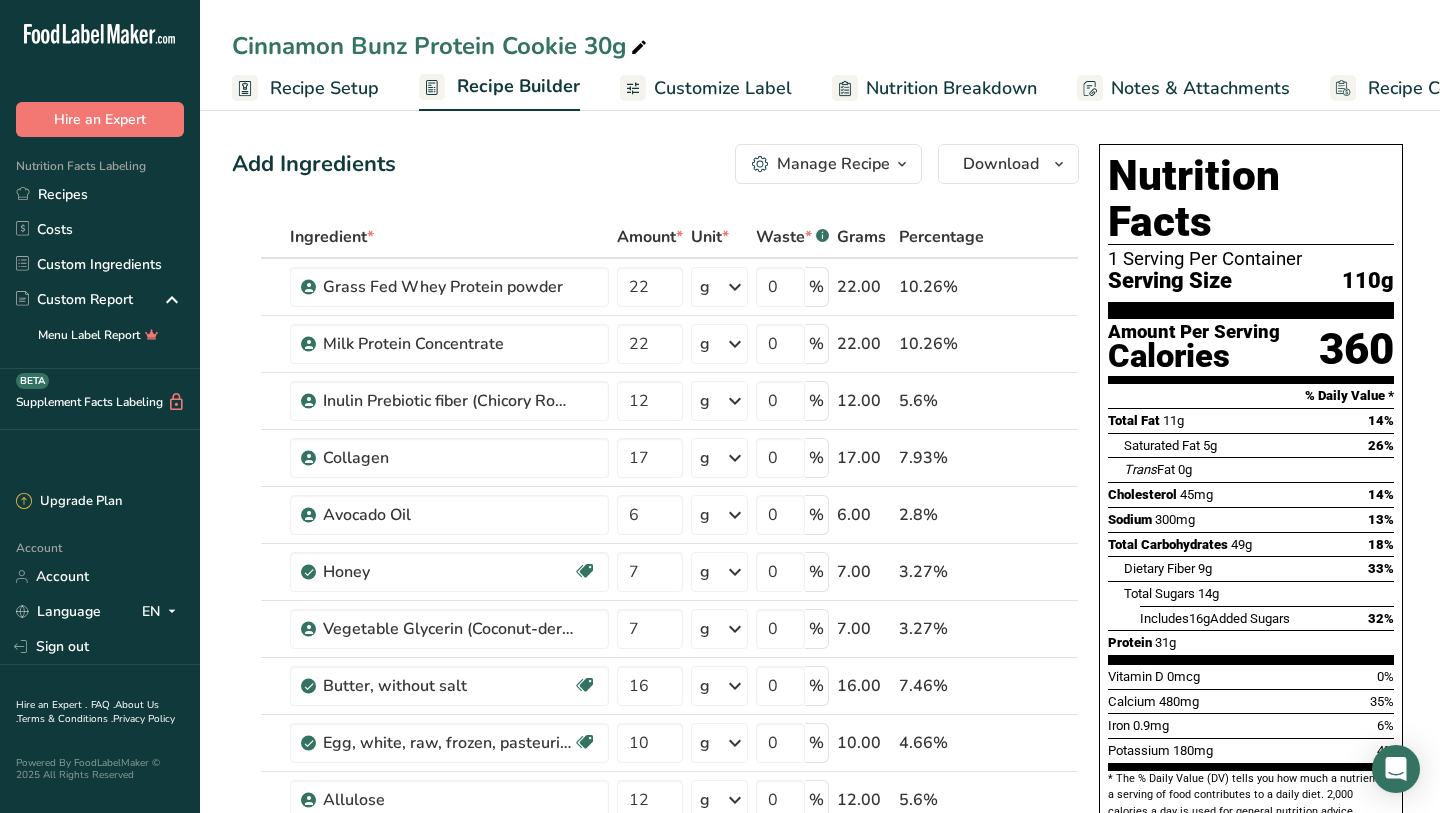 click on "Vitamin D
0mcg
0%" at bounding box center [1251, 676] 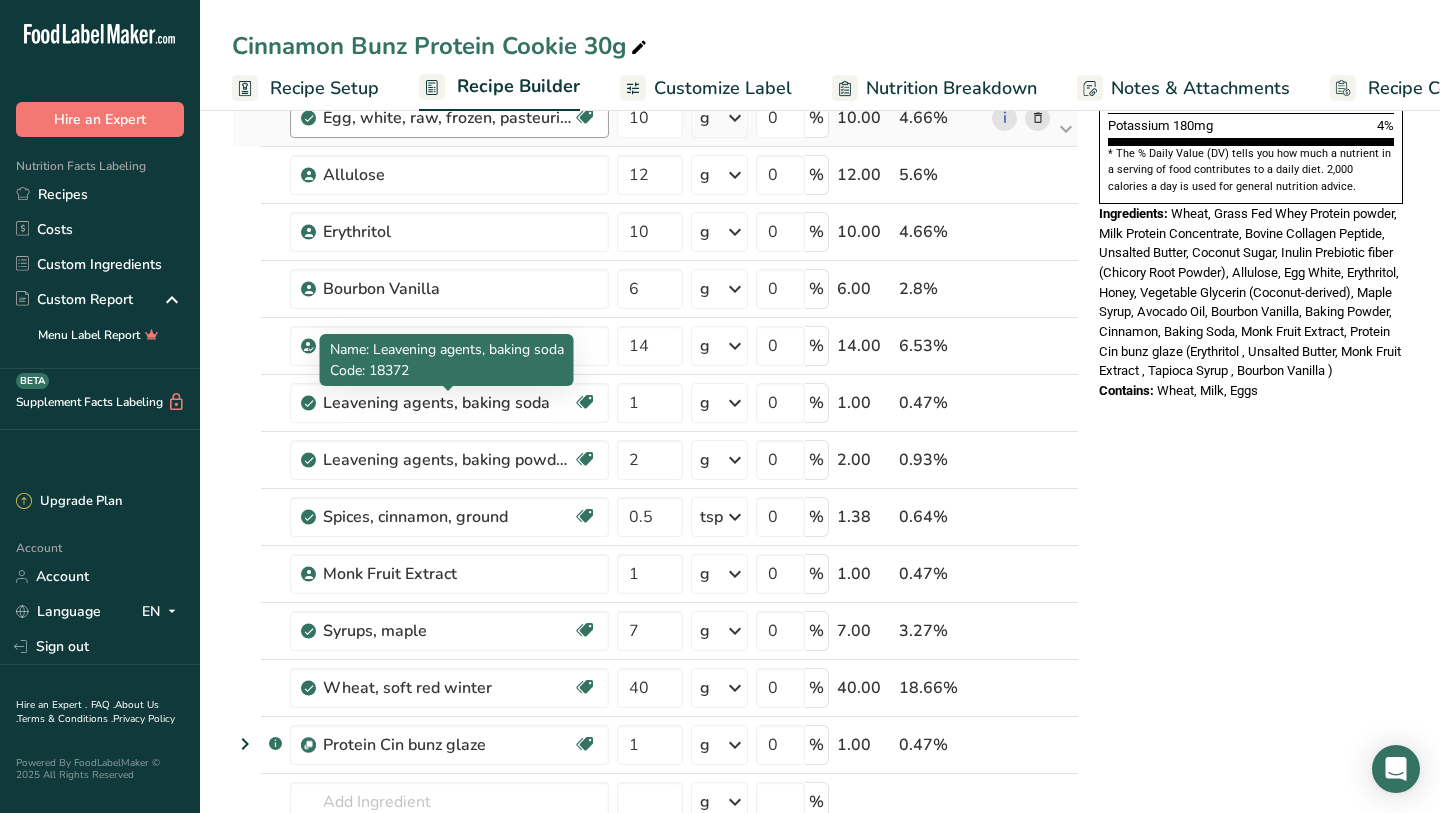 scroll, scrollTop: 656, scrollLeft: 0, axis: vertical 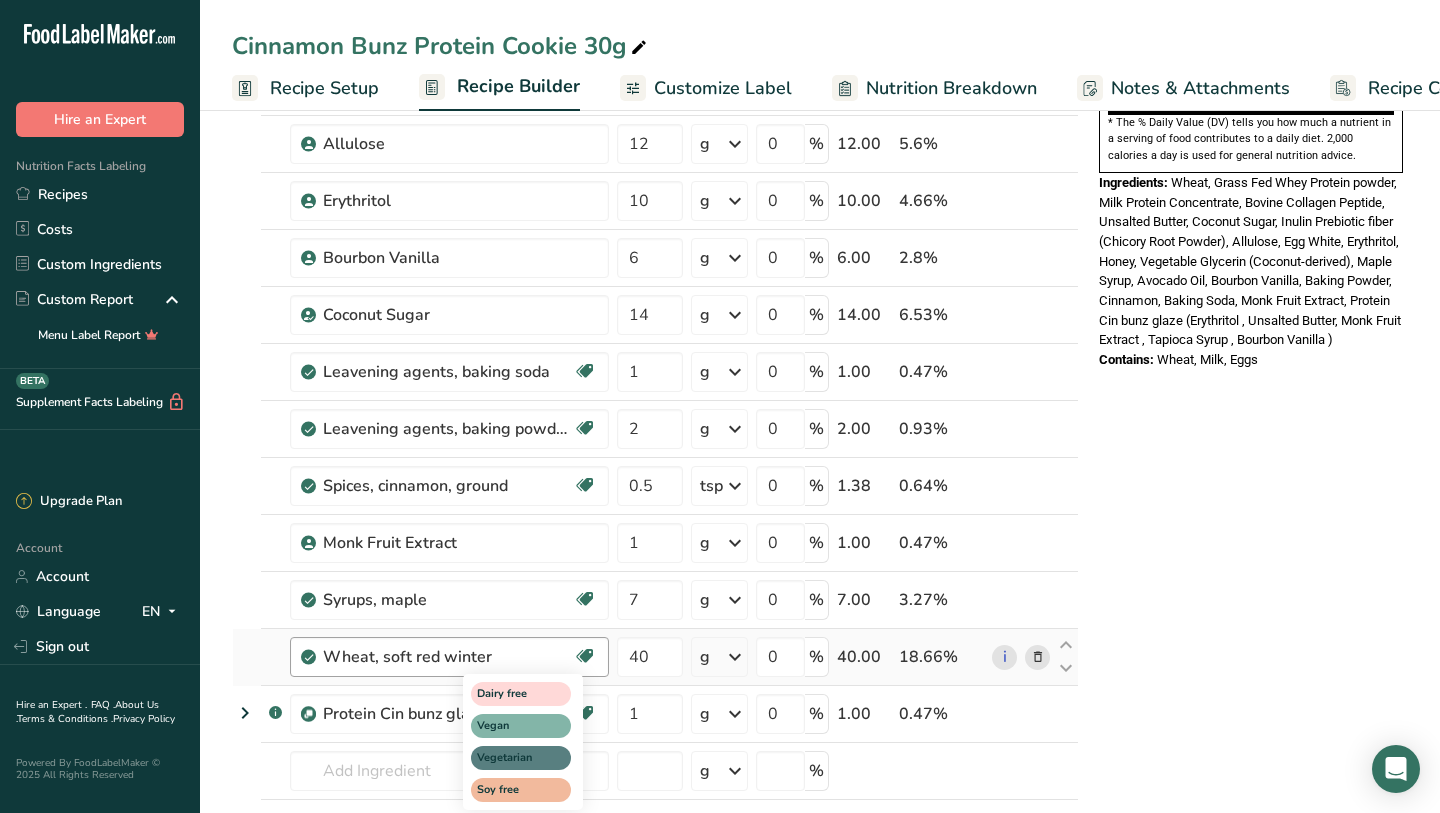 click on "Dairy free
Vegan
Vegetarian
Soy free" at bounding box center [559, 740] 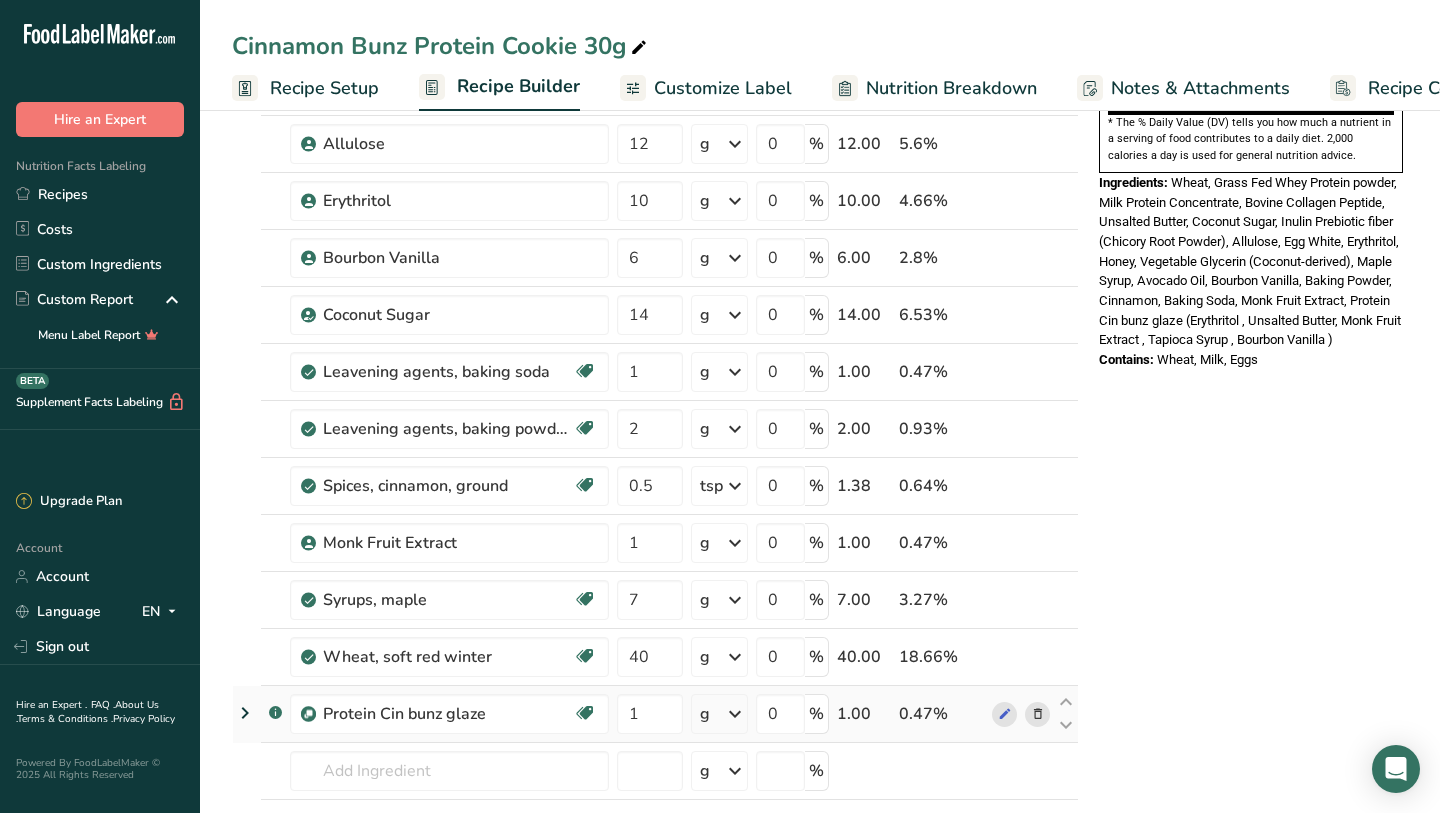click on "g
Weight Units
g
kg
mg
See more
Volume Units
l
mL
fl oz
See more" at bounding box center [719, 714] 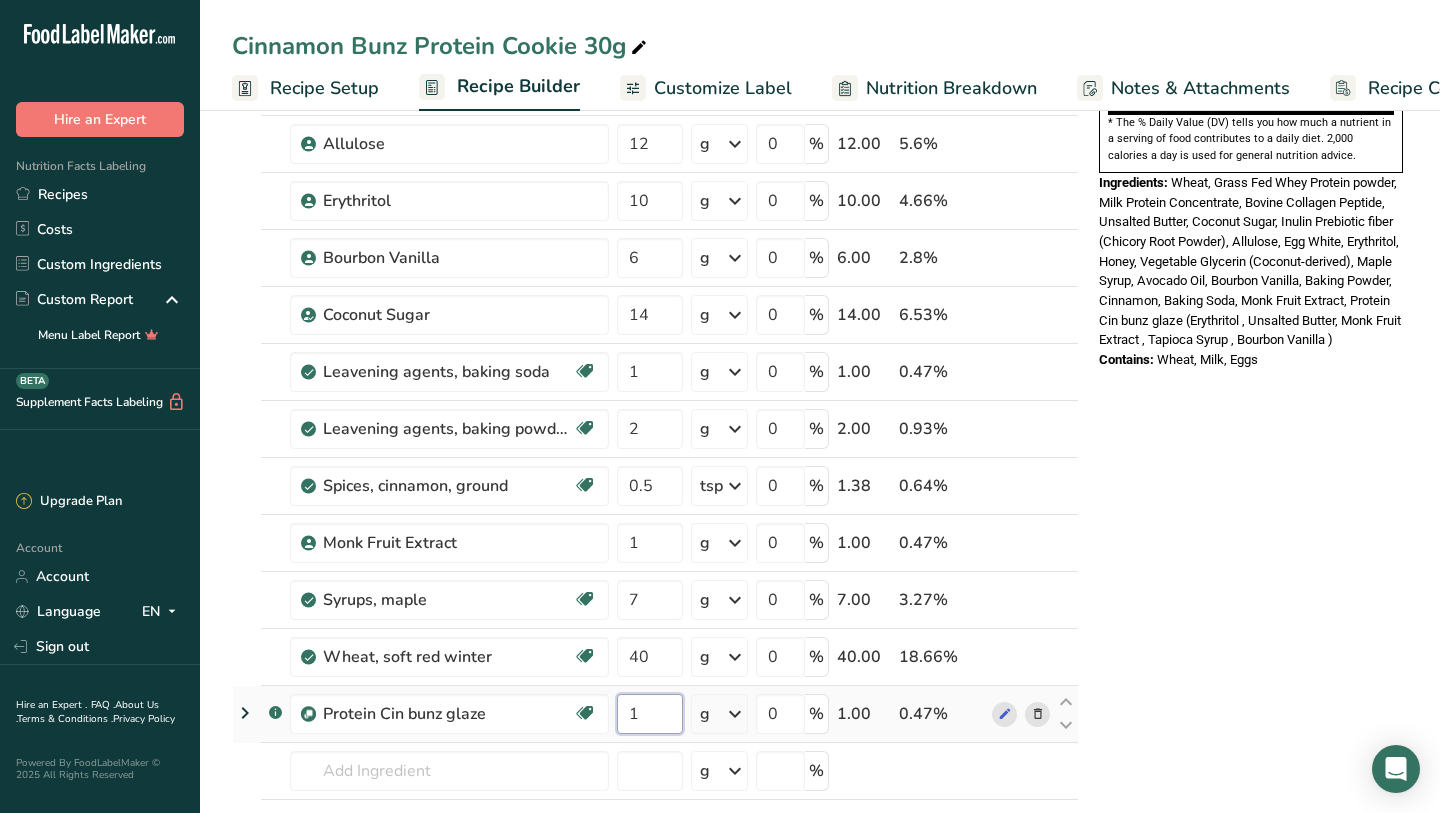 click on "1" at bounding box center [650, 714] 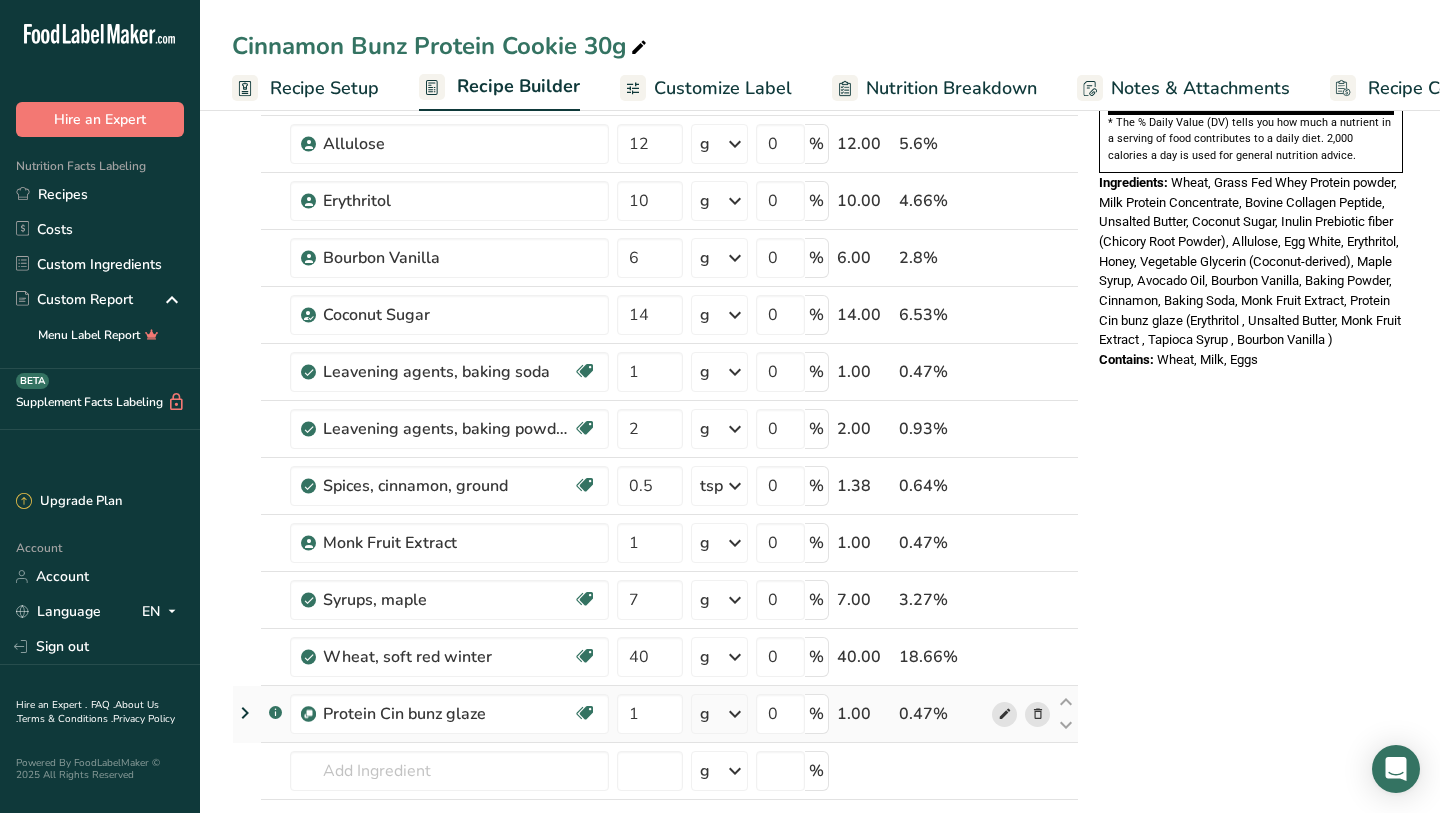 click on "Ingredient *
Amount *
Unit *
Waste *   .a-a{fill:#347362;}.b-a{fill:#fff;}          Grams
Percentage
Grass Fed Whey Protein powder
22
g
Weight Units
g
kg
mg
See more
Volume Units
l
mL
fl oz
See more
0
%
22.00
10.26%
Milk Protein Concentrate
22
g
Weight Units
g
kg
mg
See more
Volume Units
l
mL
fl oz
See more
0
%
22.00
10.26%
12
g
g" at bounding box center (655, 242) 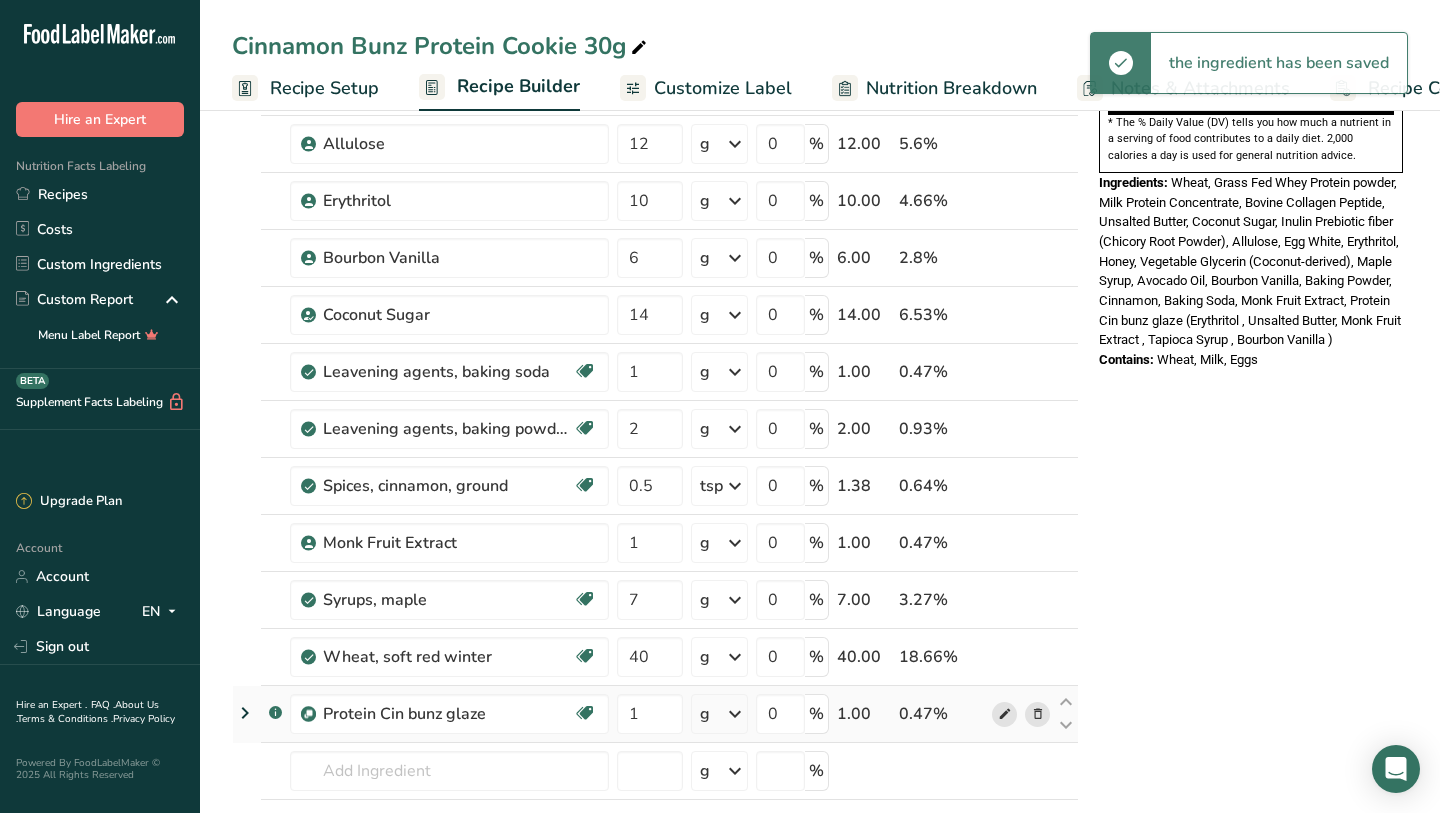 click at bounding box center (1005, 714) 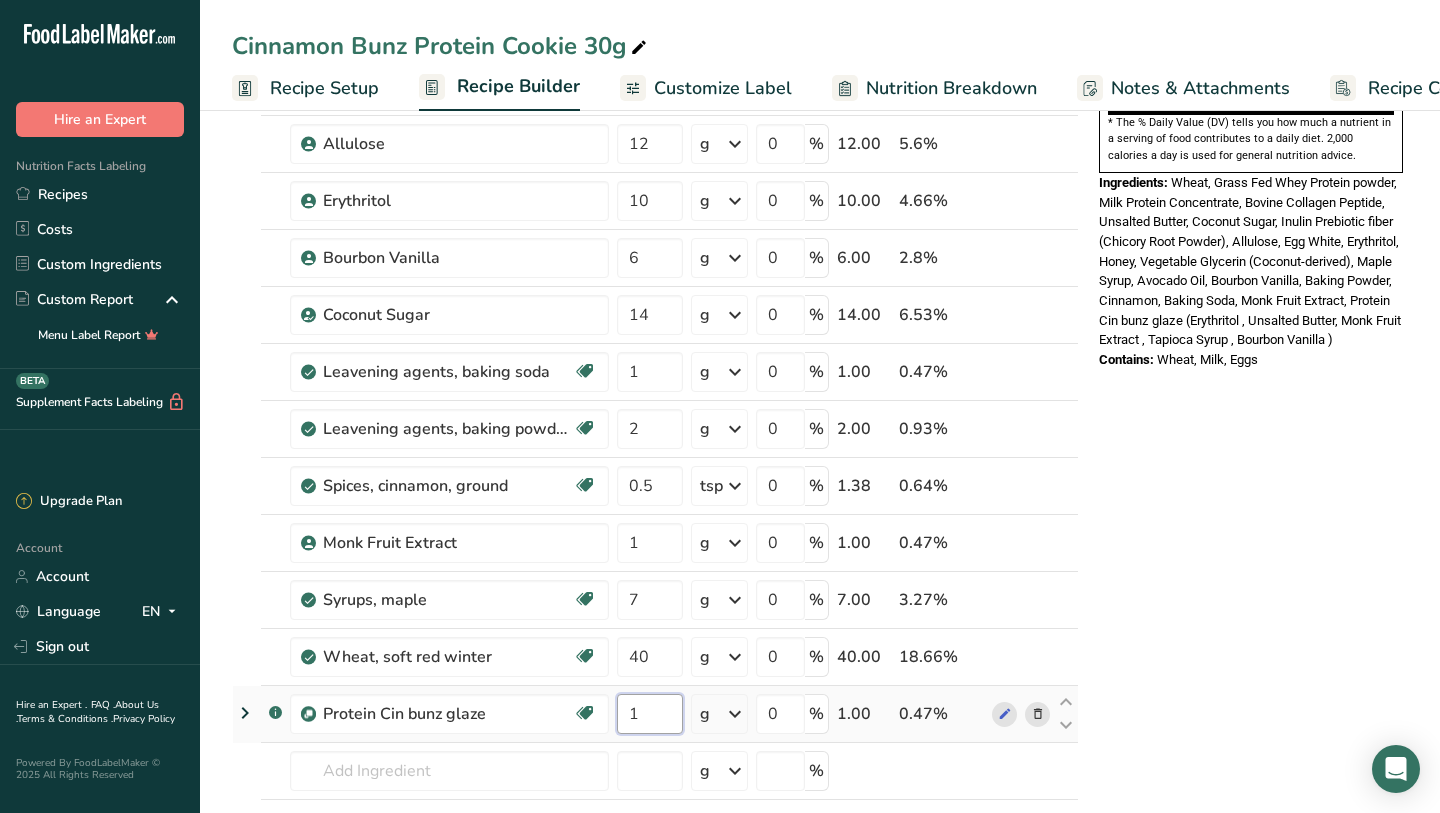 click on "1" at bounding box center (650, 714) 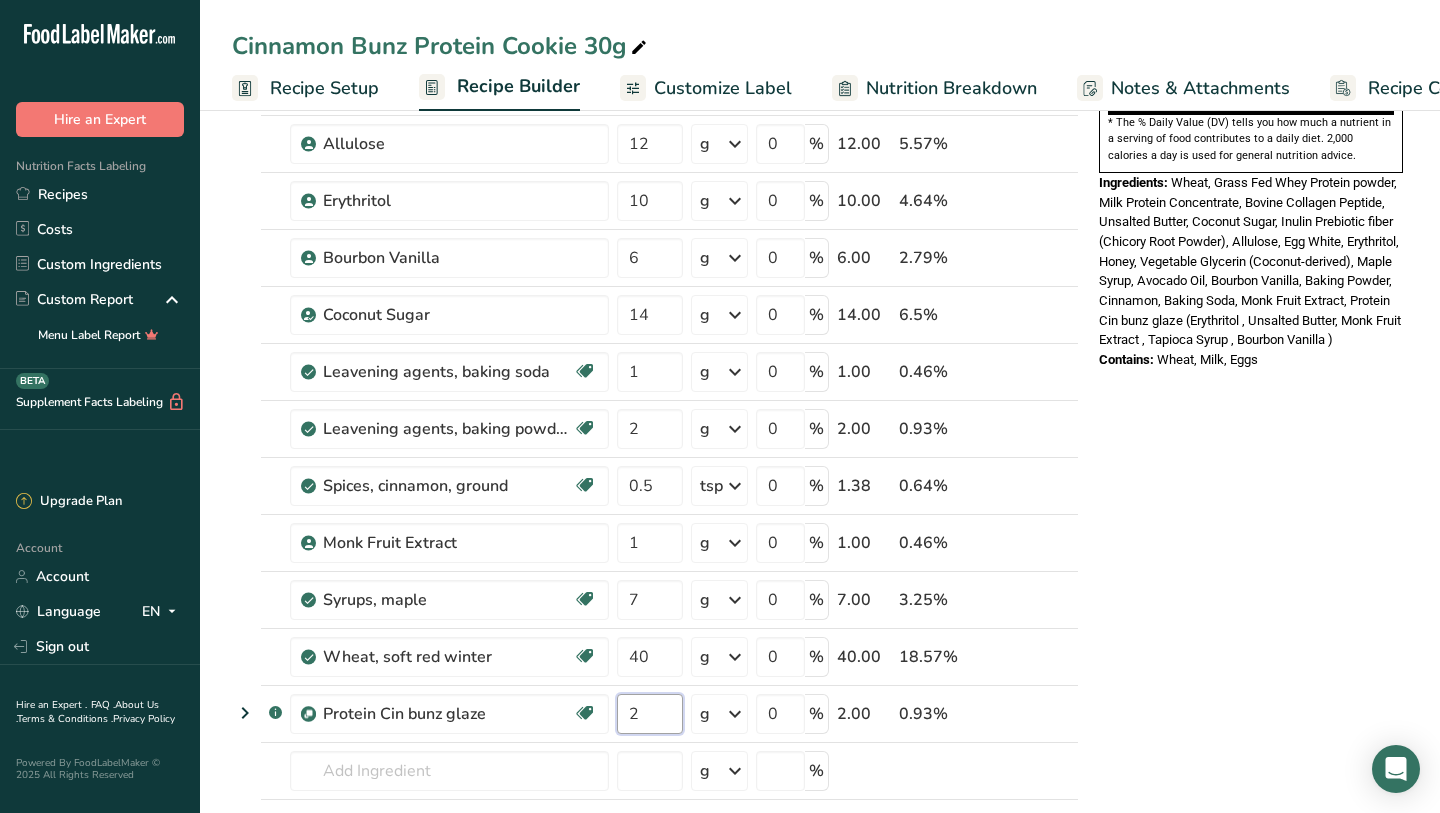 type on "2" 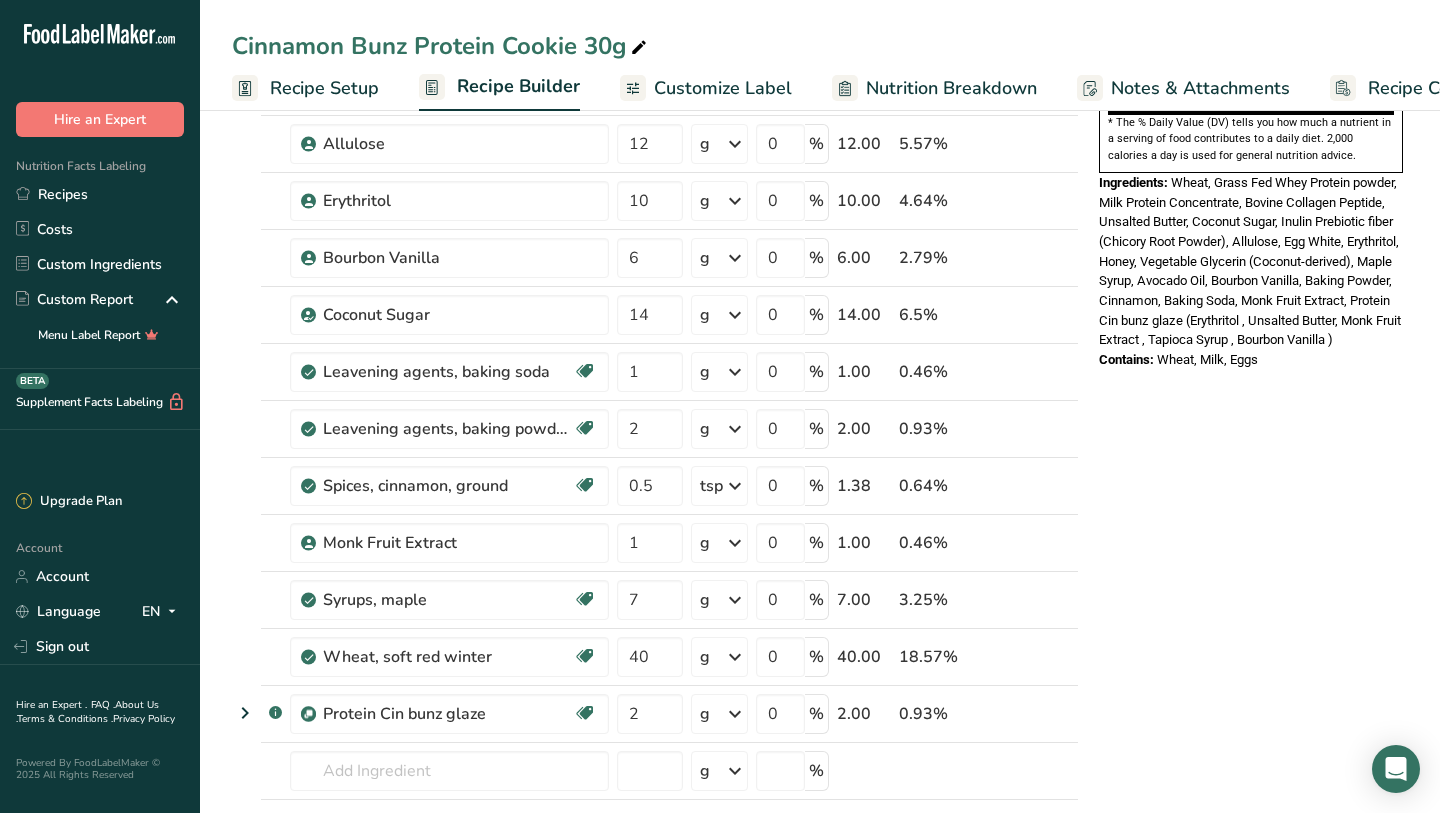 click on "Nutrition Facts
1 Serving Per Container
Serving Size
110g
Amount Per Serving
Calories
360
% Daily Value *
Total Fat
11g
14%
Saturated Fat
5g
26%
Trans  Fat
0g
Cholesterol
45mg
14%
Sodium
300mg
13%
Total Carbohydrates
49g
18%
Dietary Fiber
9g
33%" at bounding box center [1251, 520] 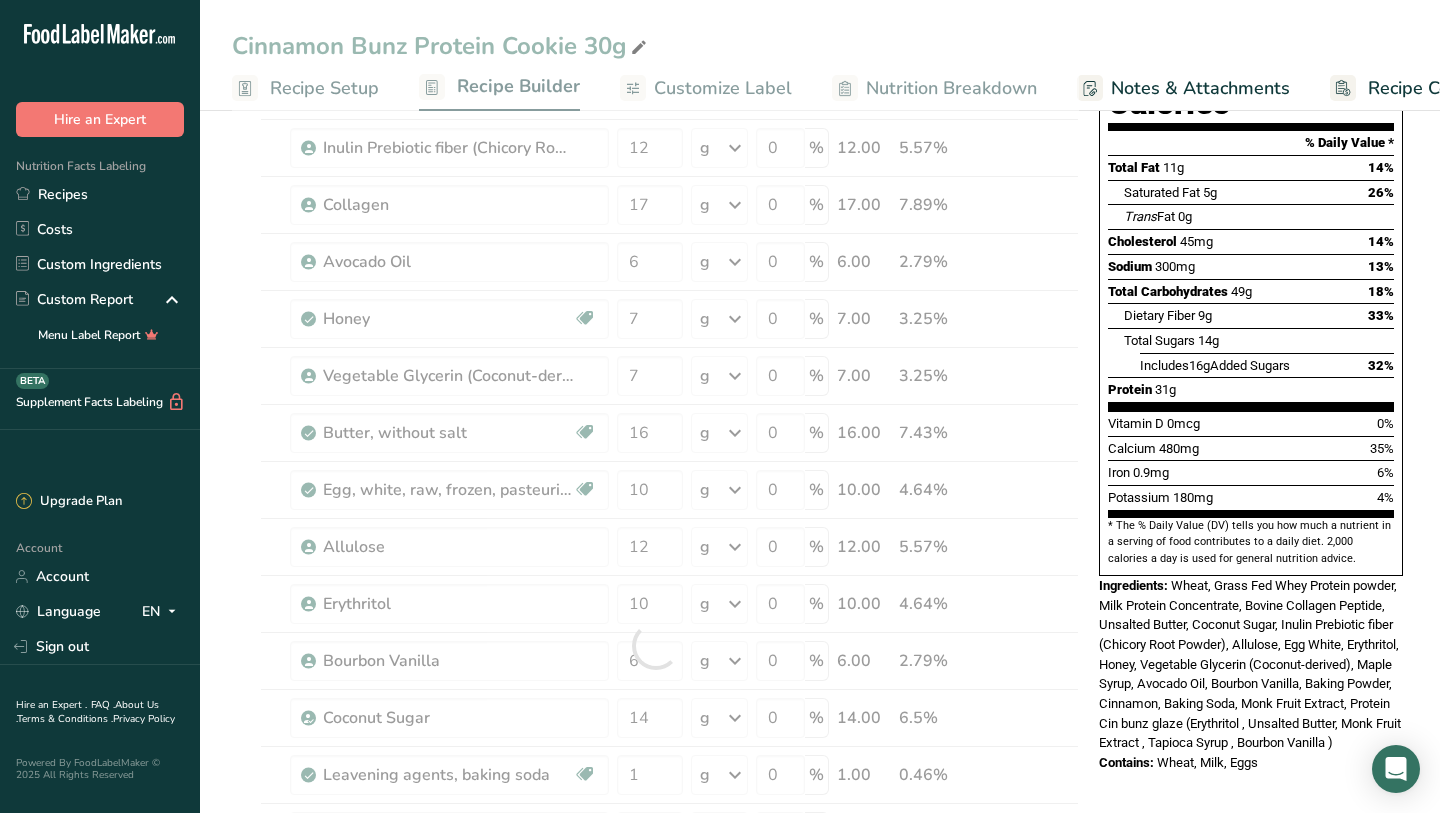 scroll, scrollTop: 0, scrollLeft: 0, axis: both 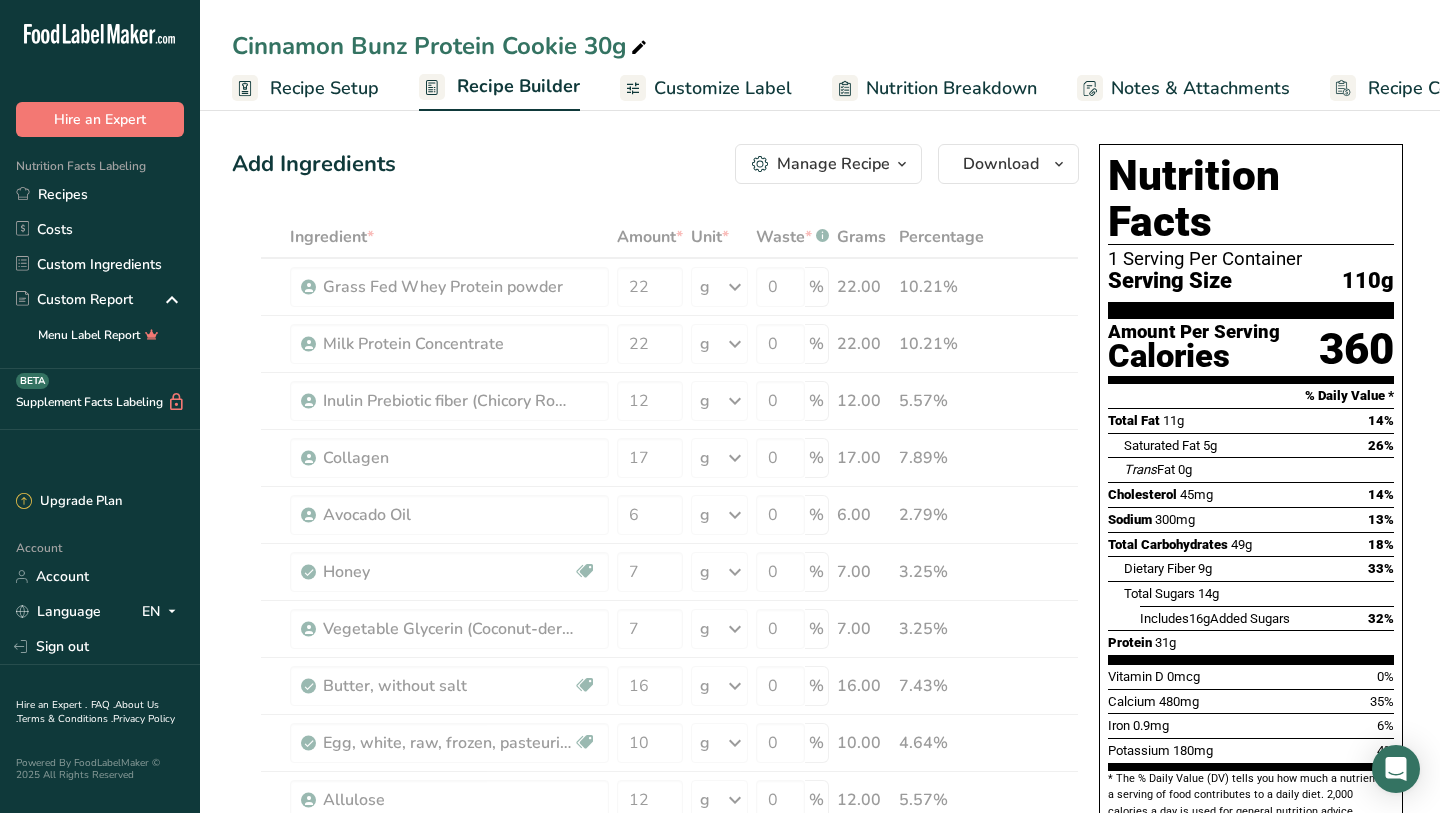 click on "Dietary Fiber
9g" at bounding box center [1168, 569] 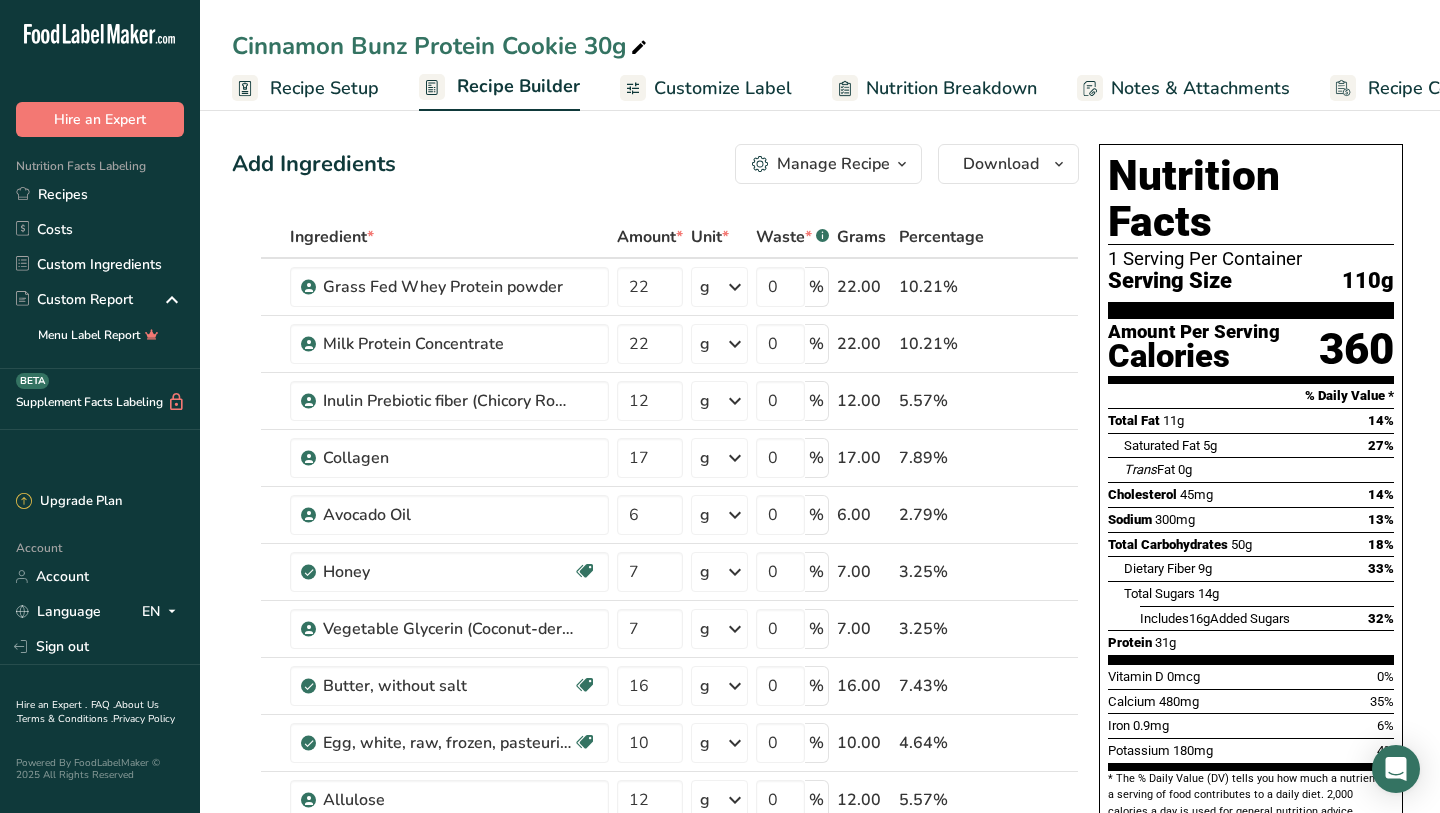 click on "Sodium
300mg
13%" at bounding box center [1251, 519] 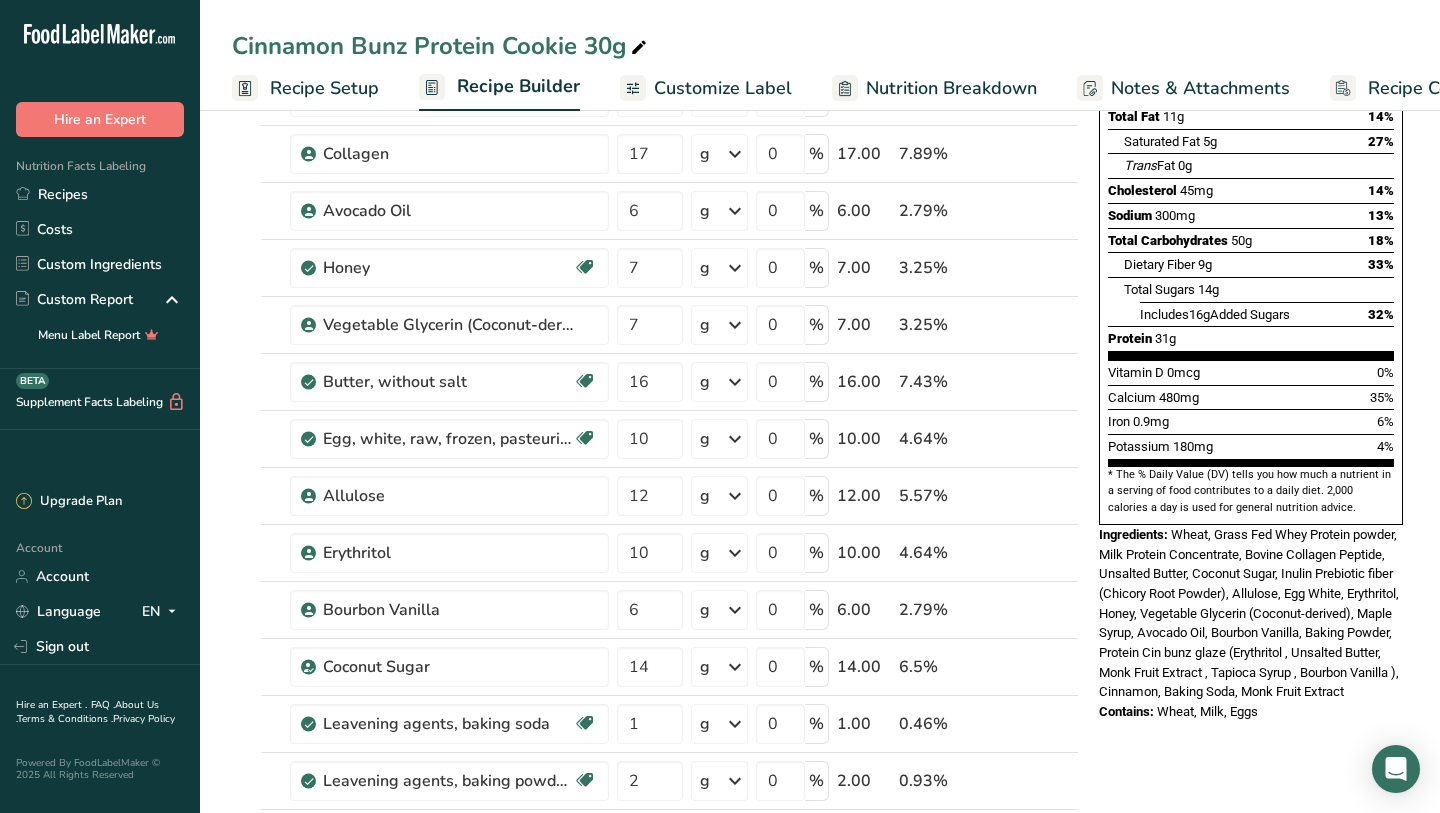 scroll, scrollTop: 0, scrollLeft: 0, axis: both 